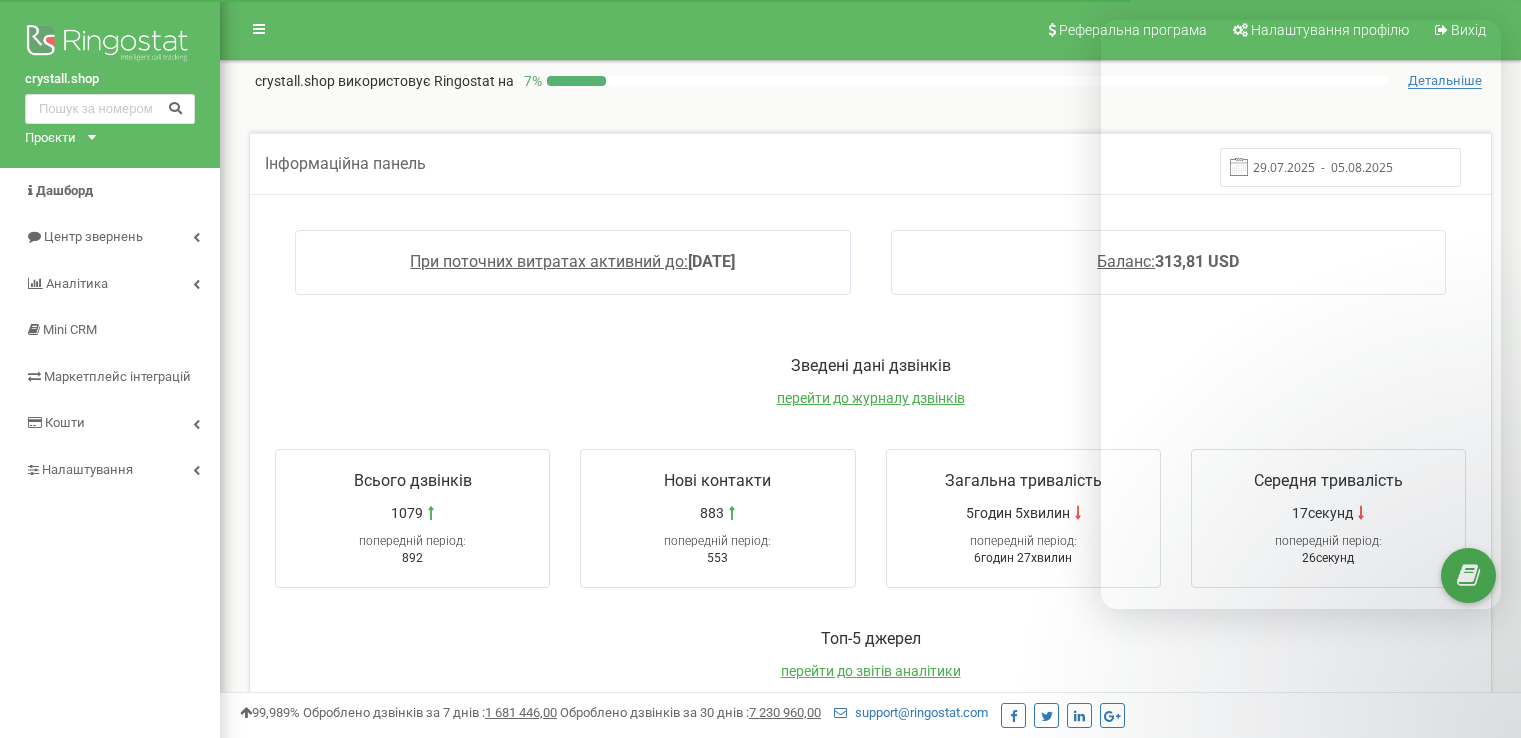 scroll, scrollTop: 0, scrollLeft: 0, axis: both 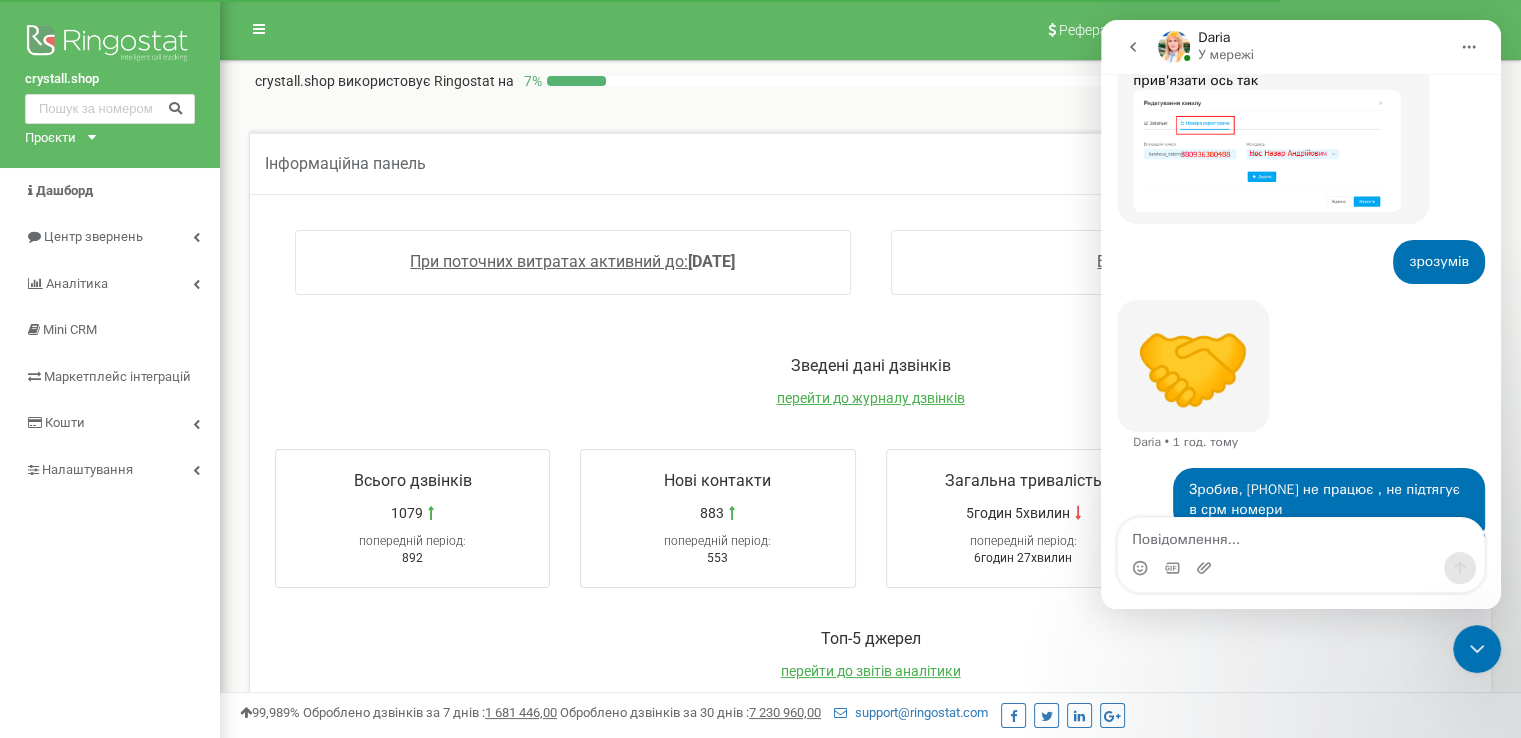 click 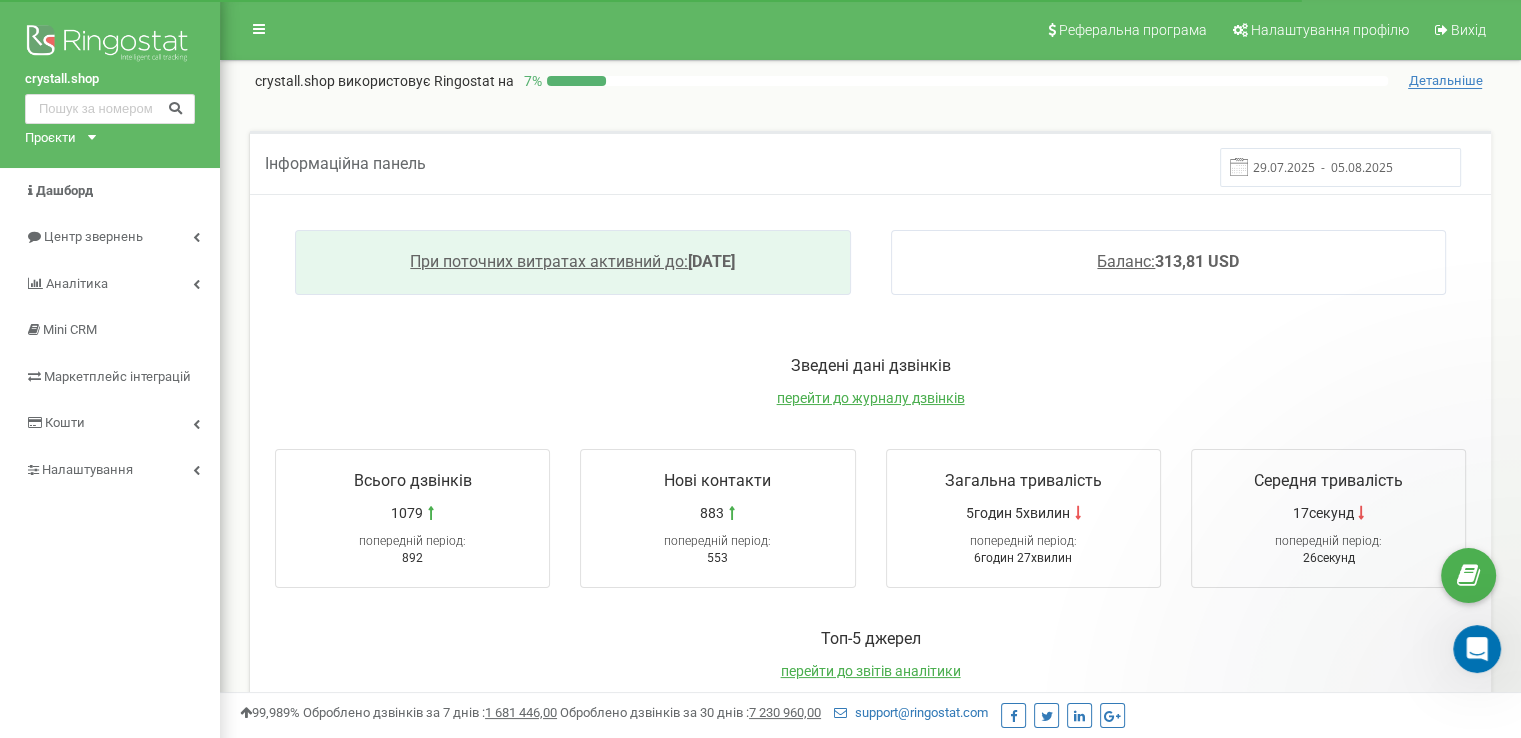 scroll, scrollTop: 0, scrollLeft: 0, axis: both 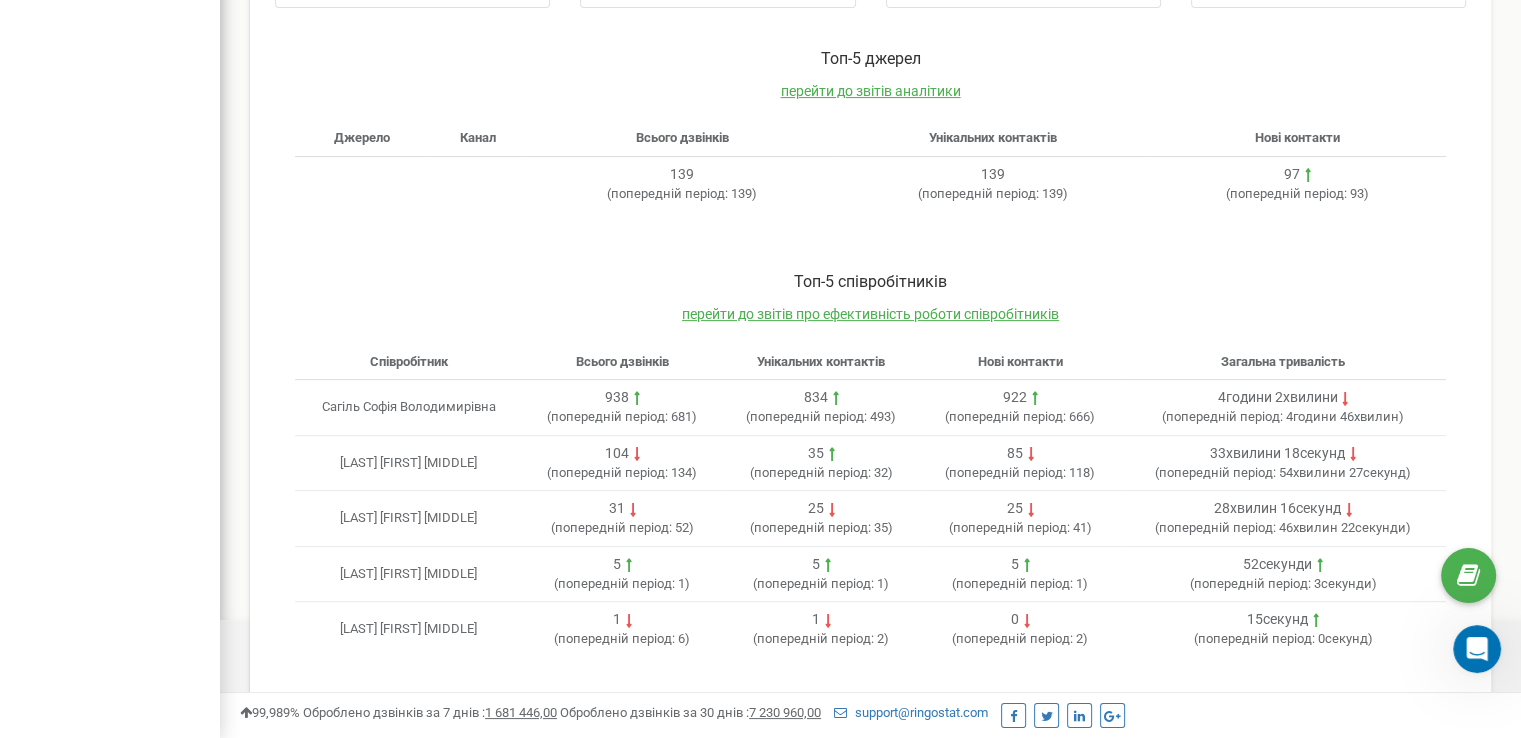 click on "[LAST] [FIRST] [MIDDLE]" at bounding box center [409, 574] 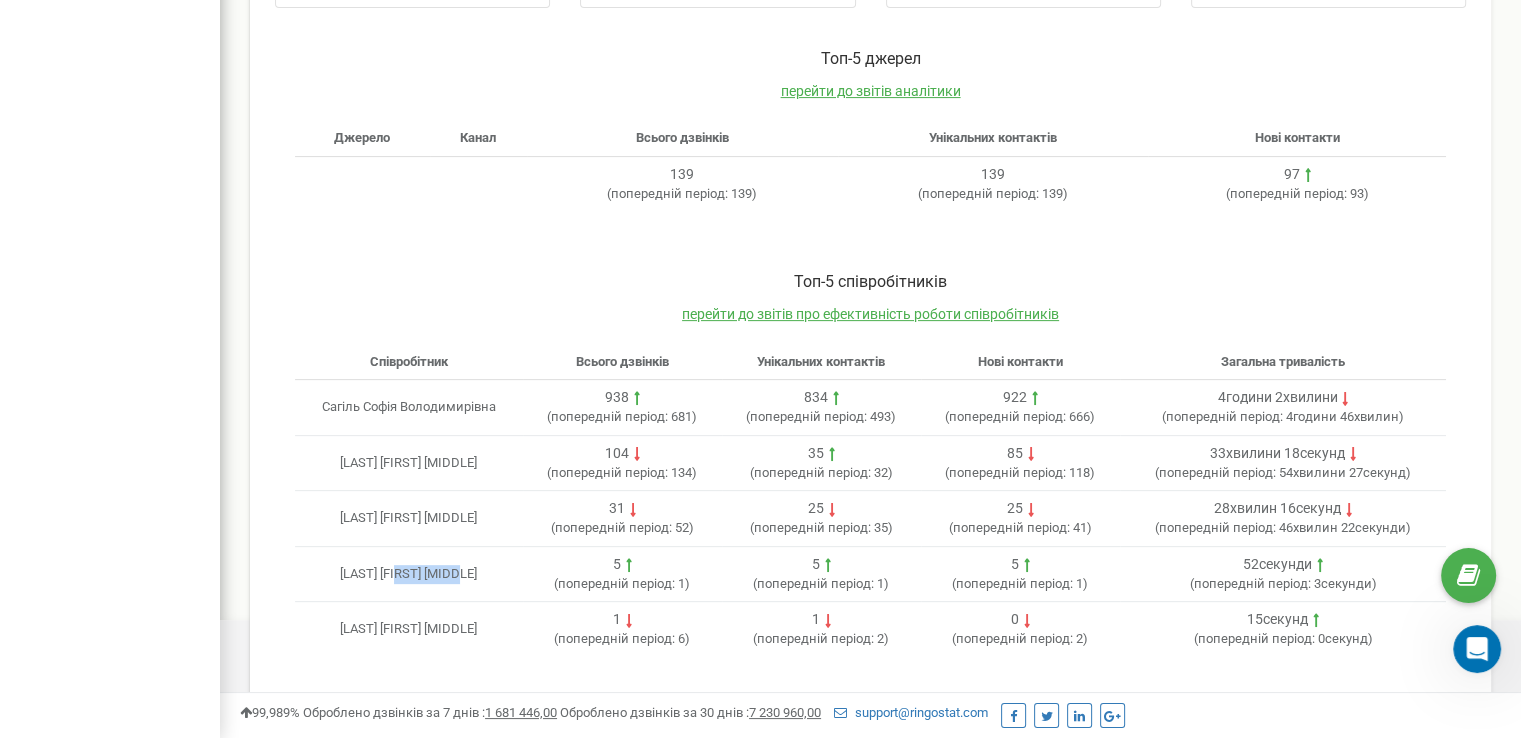 click on "[LAST] [FIRST] [MIDDLE]" at bounding box center (409, 574) 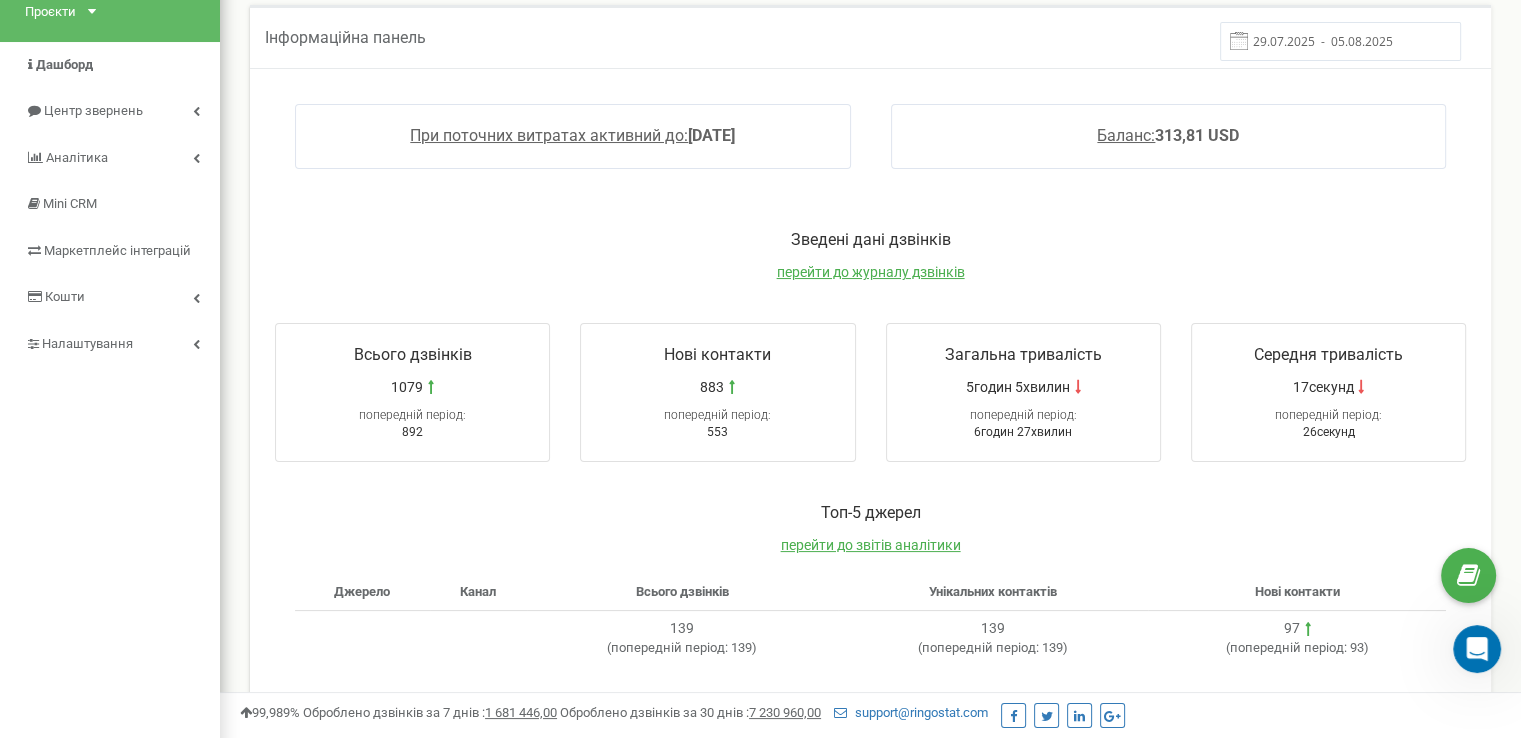 scroll, scrollTop: 0, scrollLeft: 0, axis: both 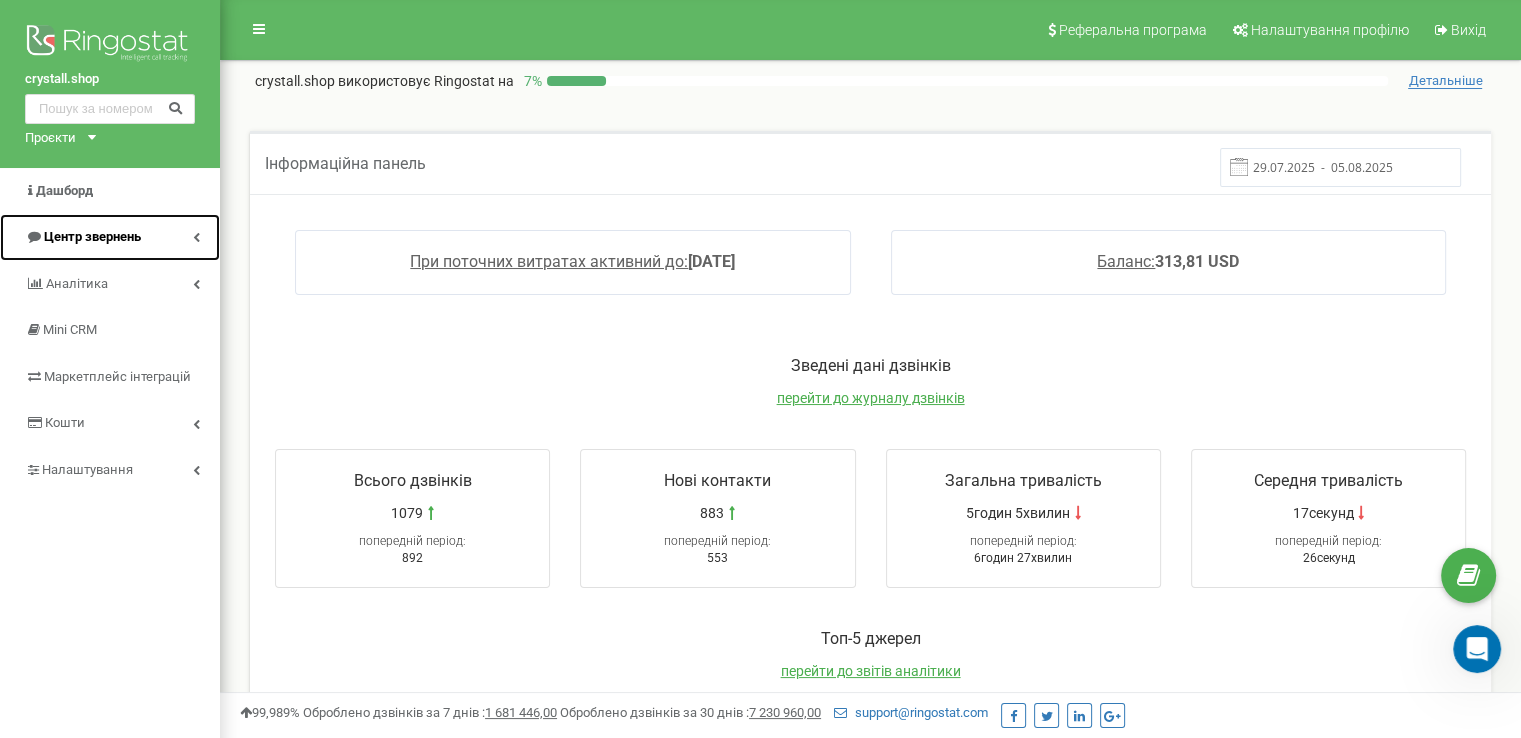 click on "Центр звернень" at bounding box center (92, 236) 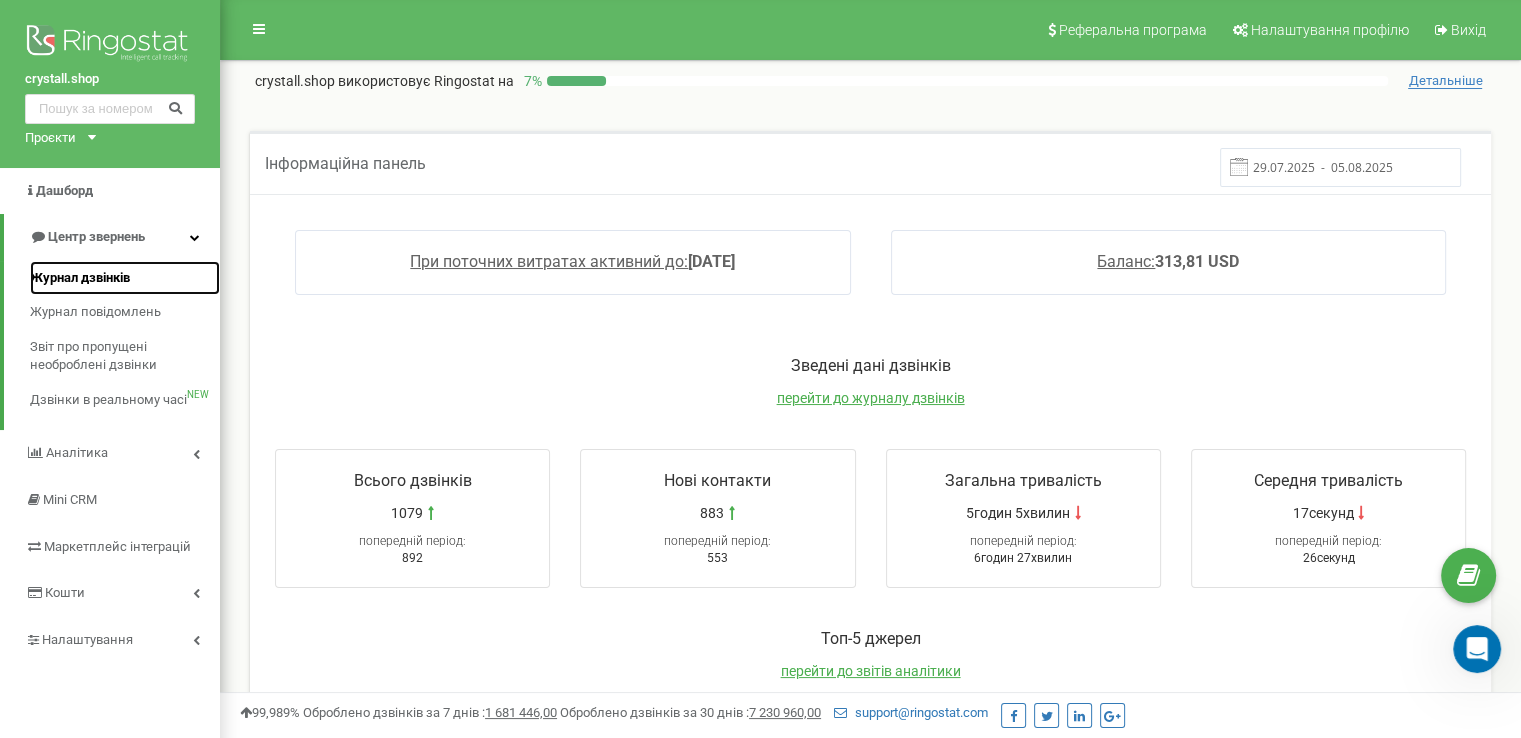 click on "Журнал дзвінків" at bounding box center [125, 278] 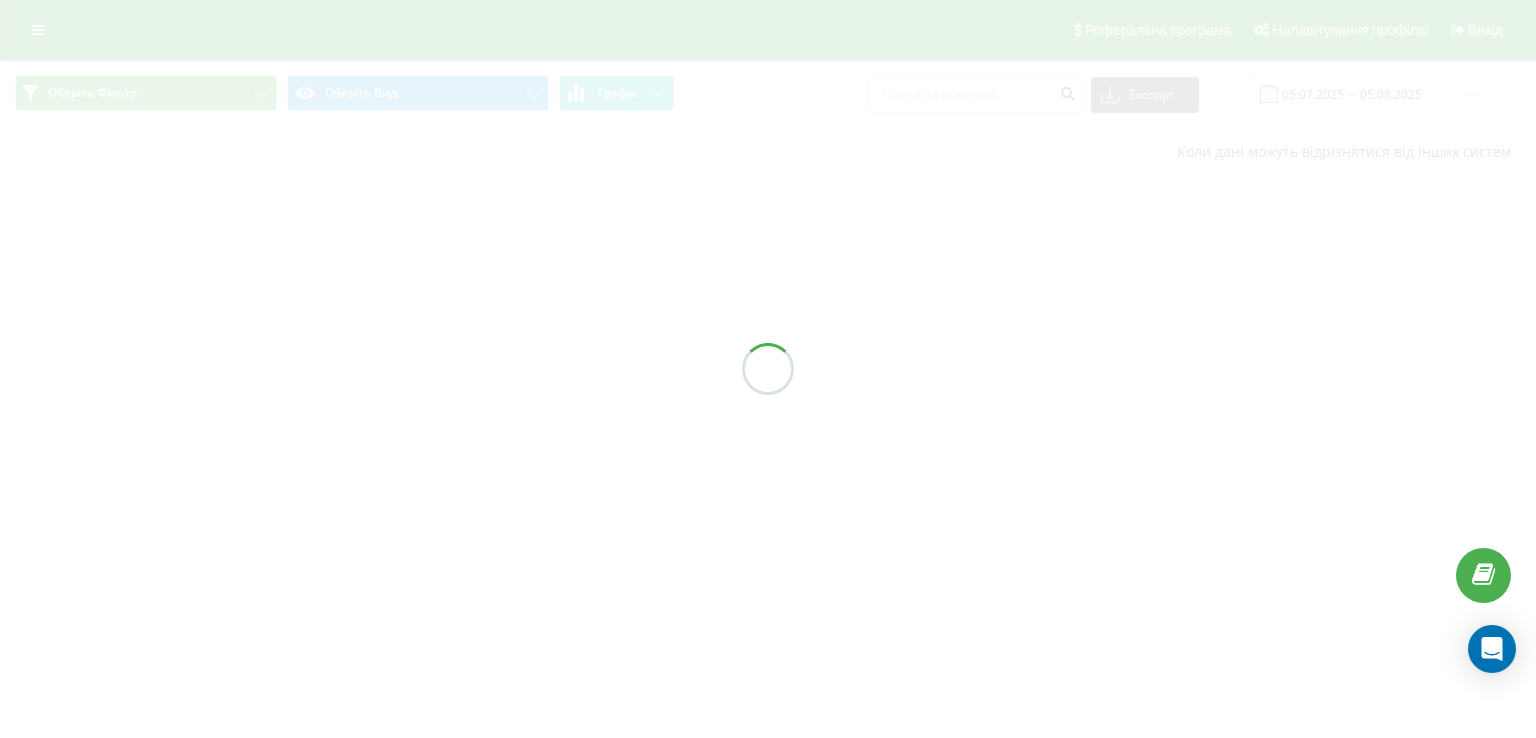 scroll, scrollTop: 0, scrollLeft: 0, axis: both 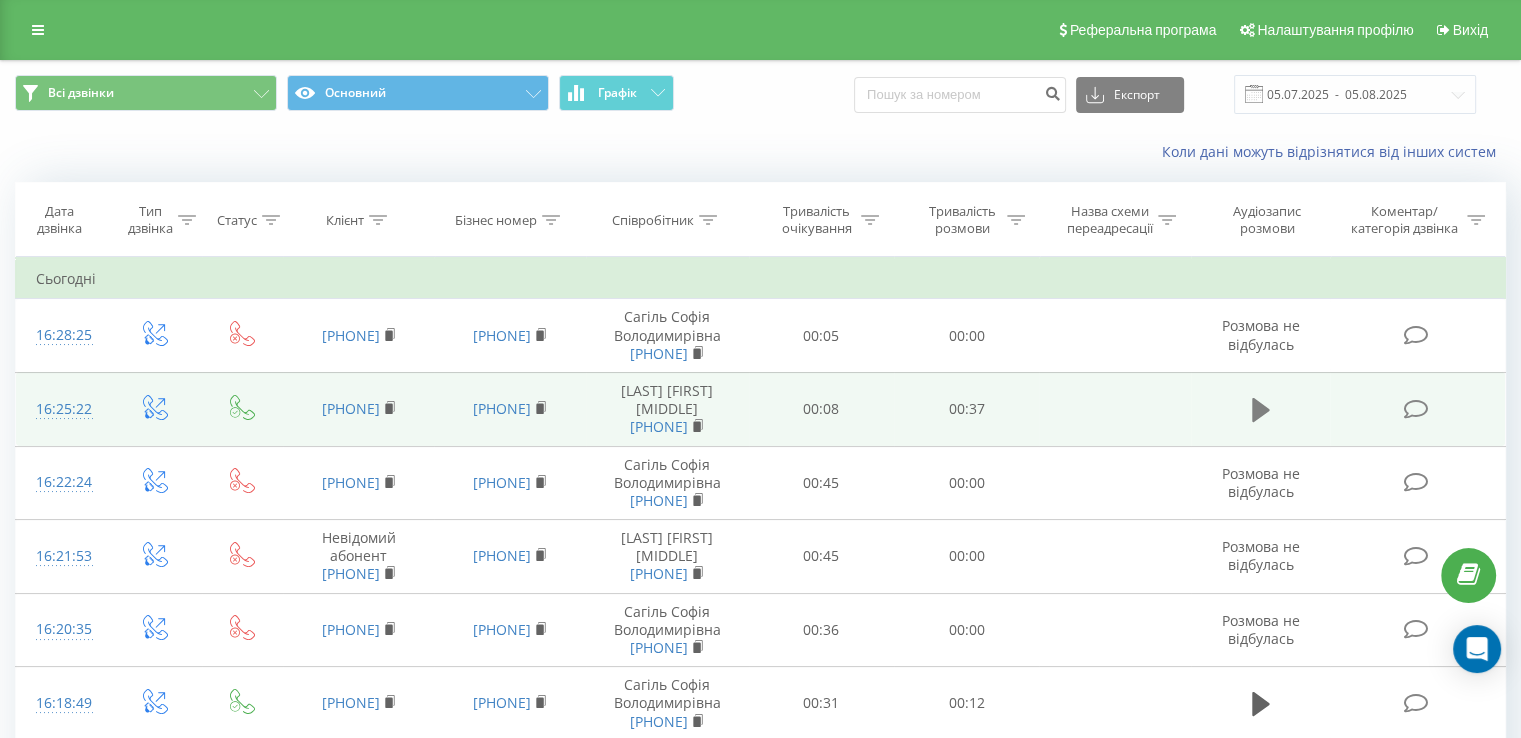 click at bounding box center [1261, 410] 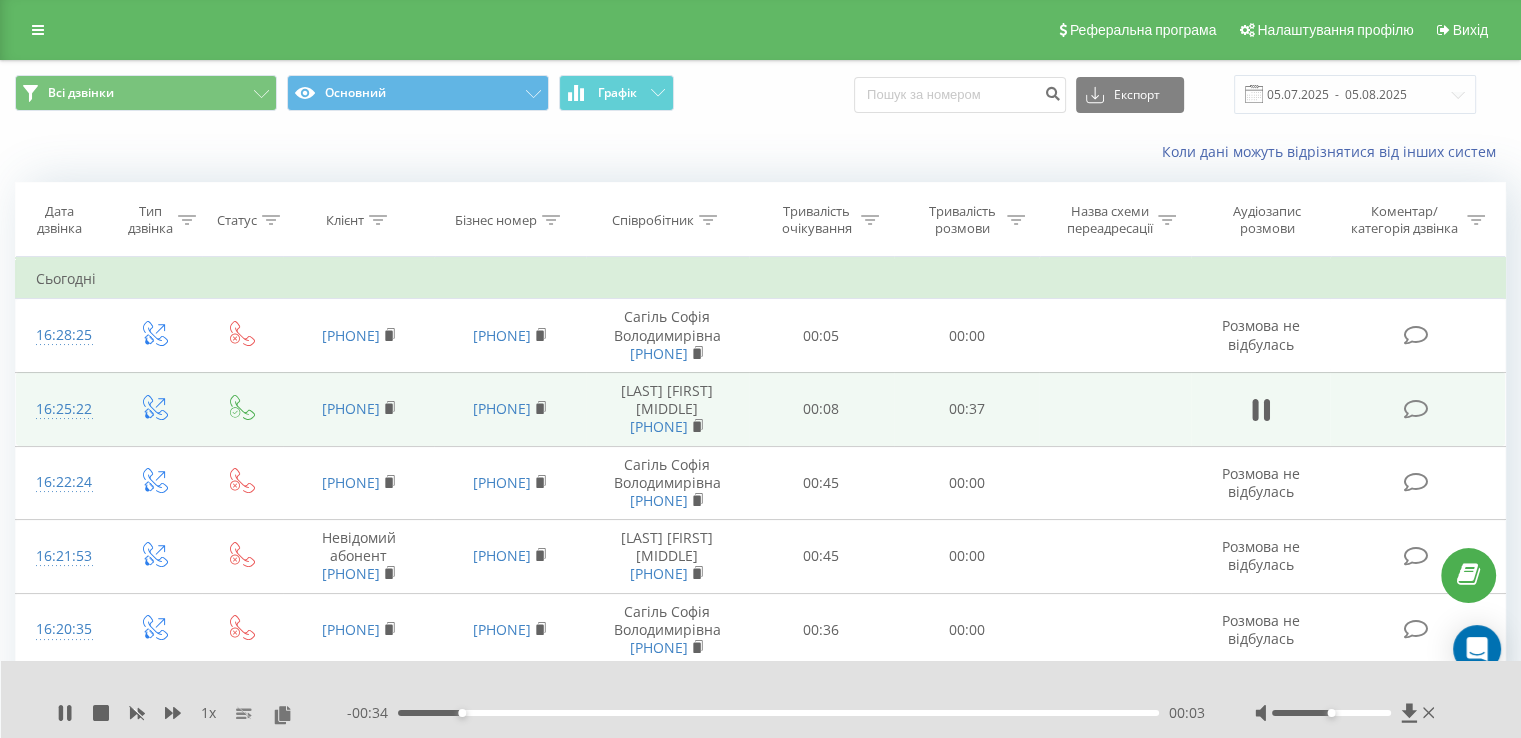 click at bounding box center (1347, 713) 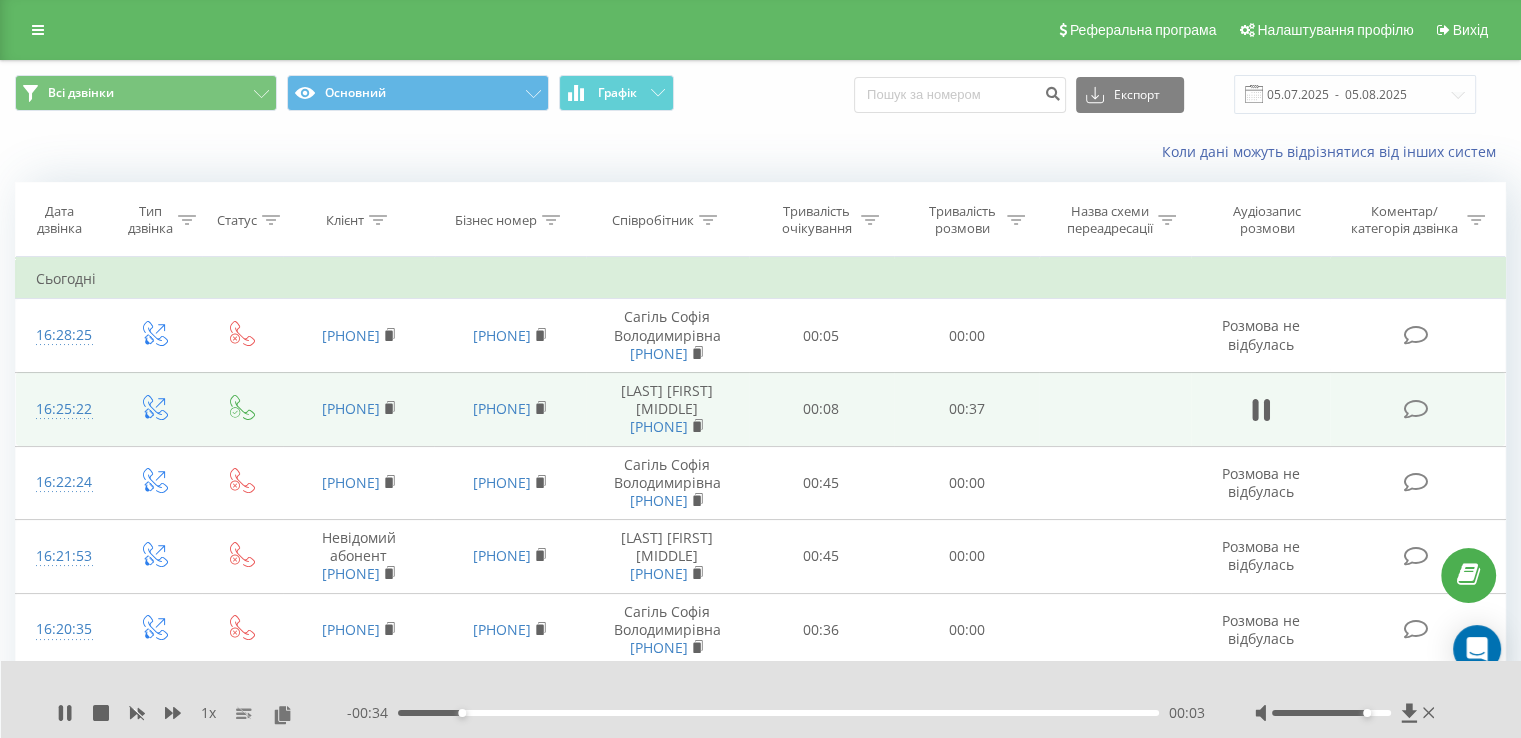 click at bounding box center (1331, 713) 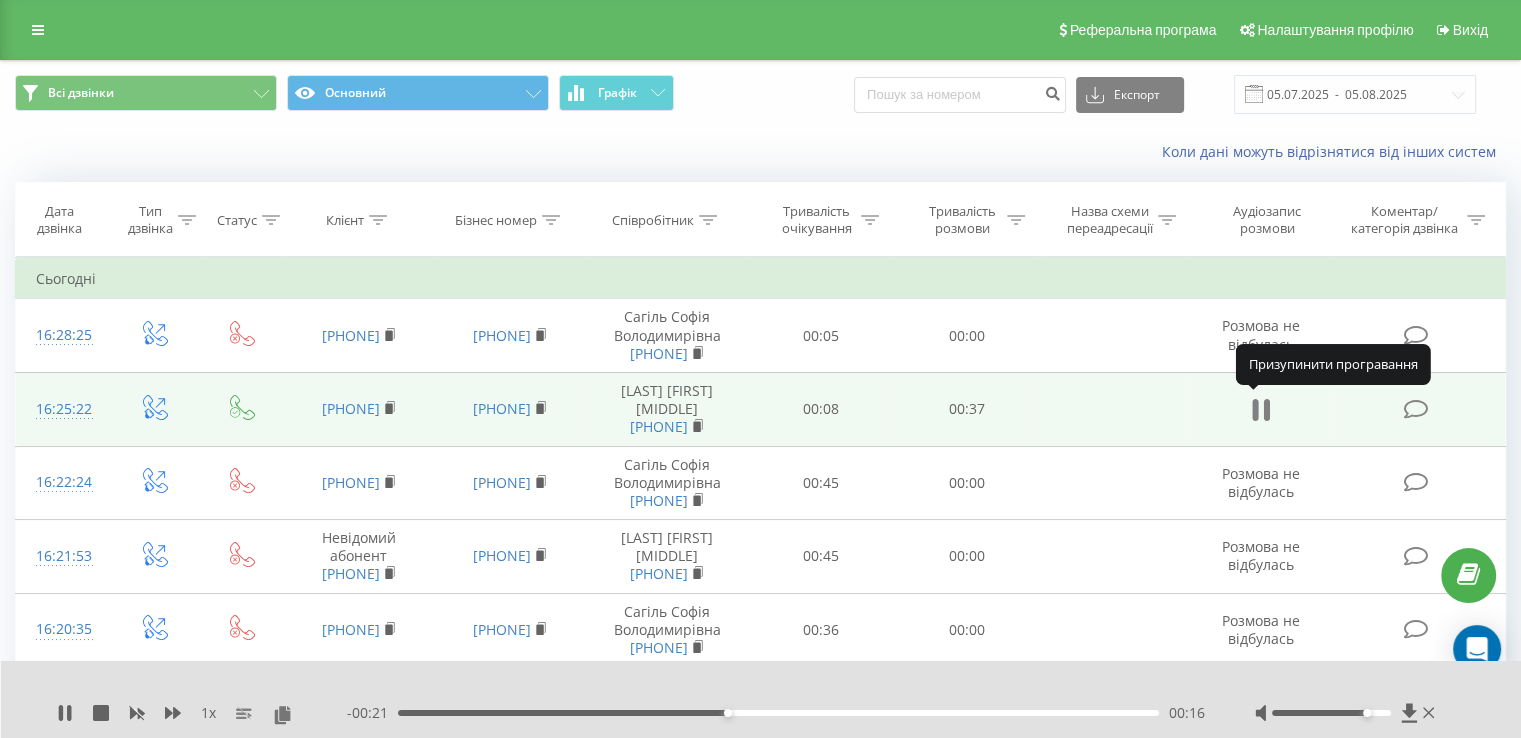 click 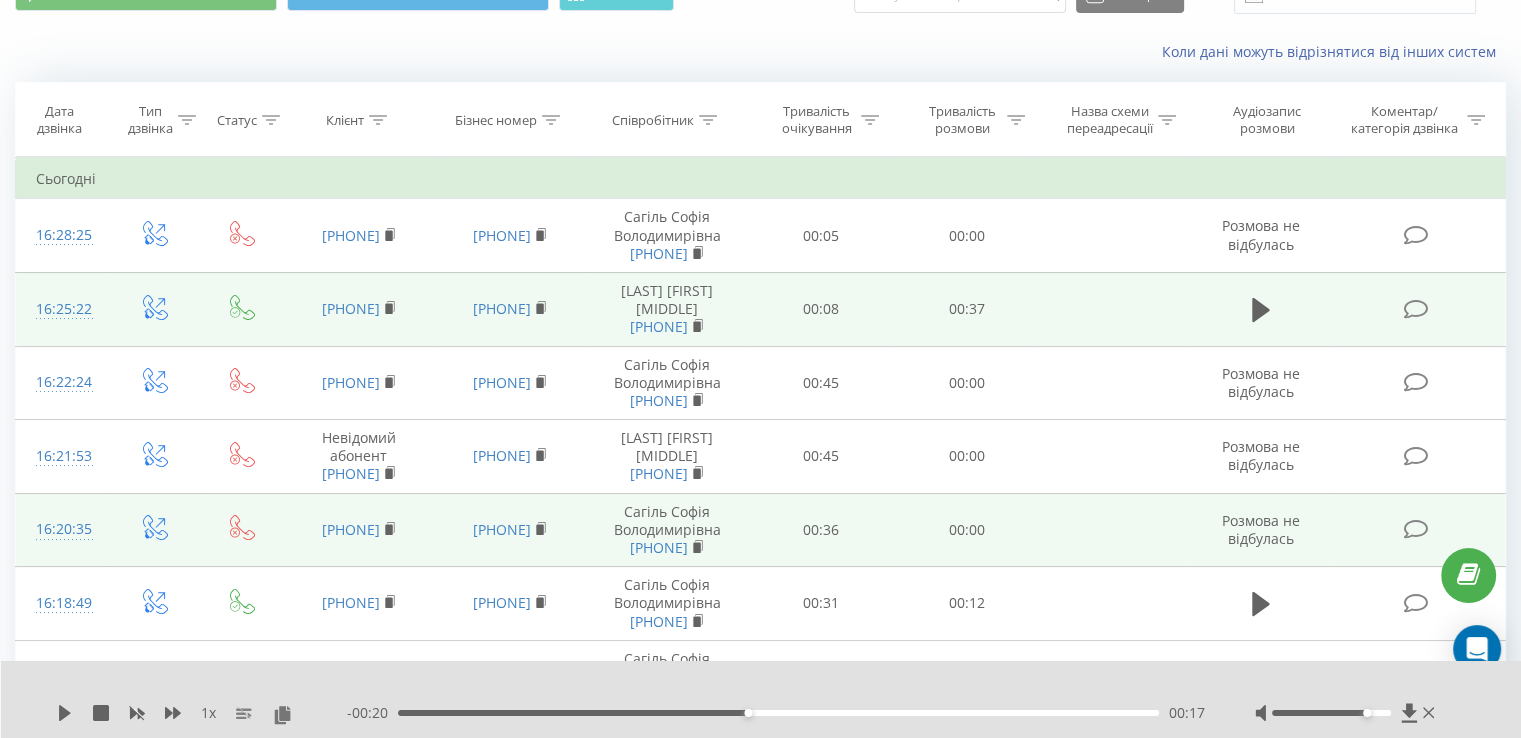 scroll, scrollTop: 0, scrollLeft: 0, axis: both 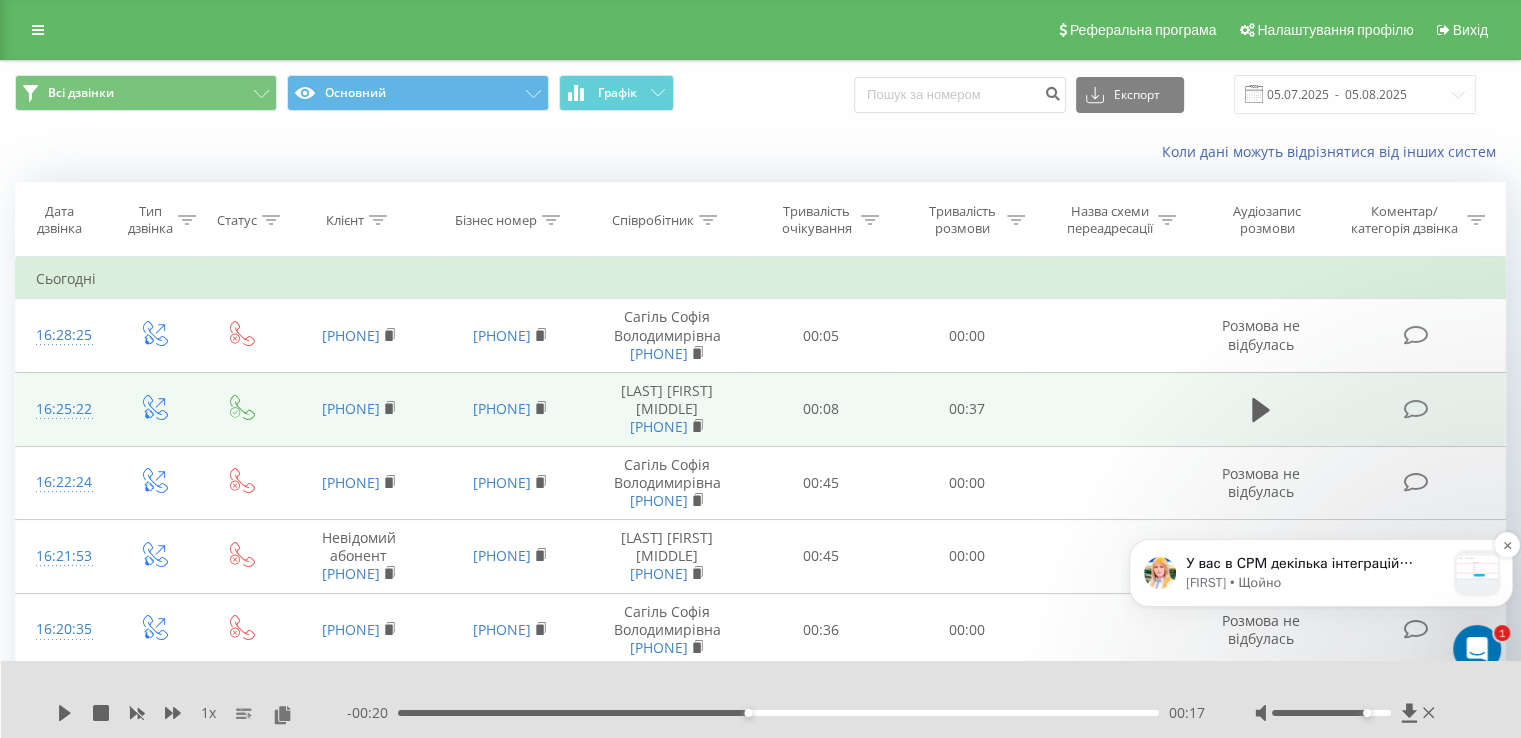 click on "[FIRST] • Щойно" at bounding box center (1316, 583) 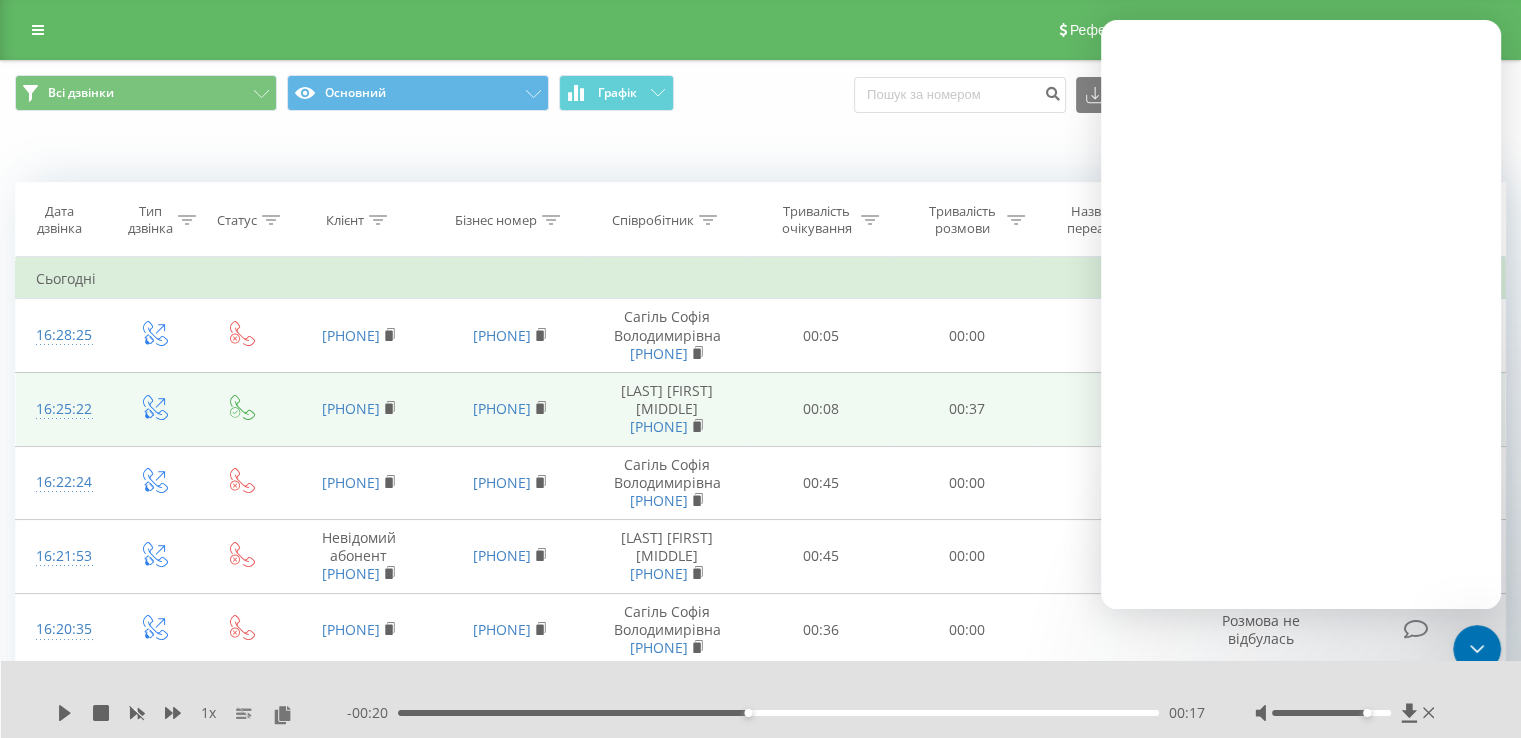 scroll, scrollTop: 0, scrollLeft: 0, axis: both 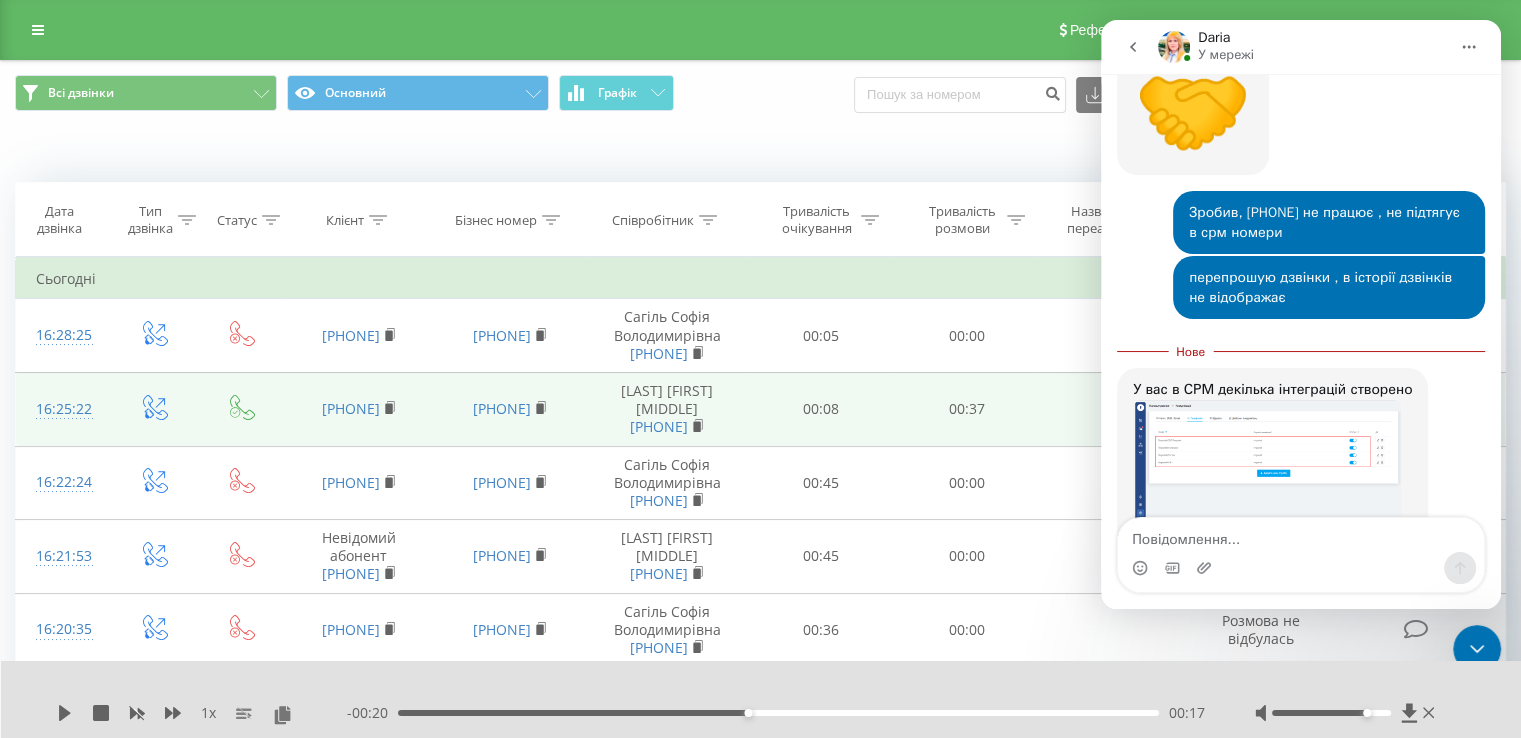 click at bounding box center [1267, 466] 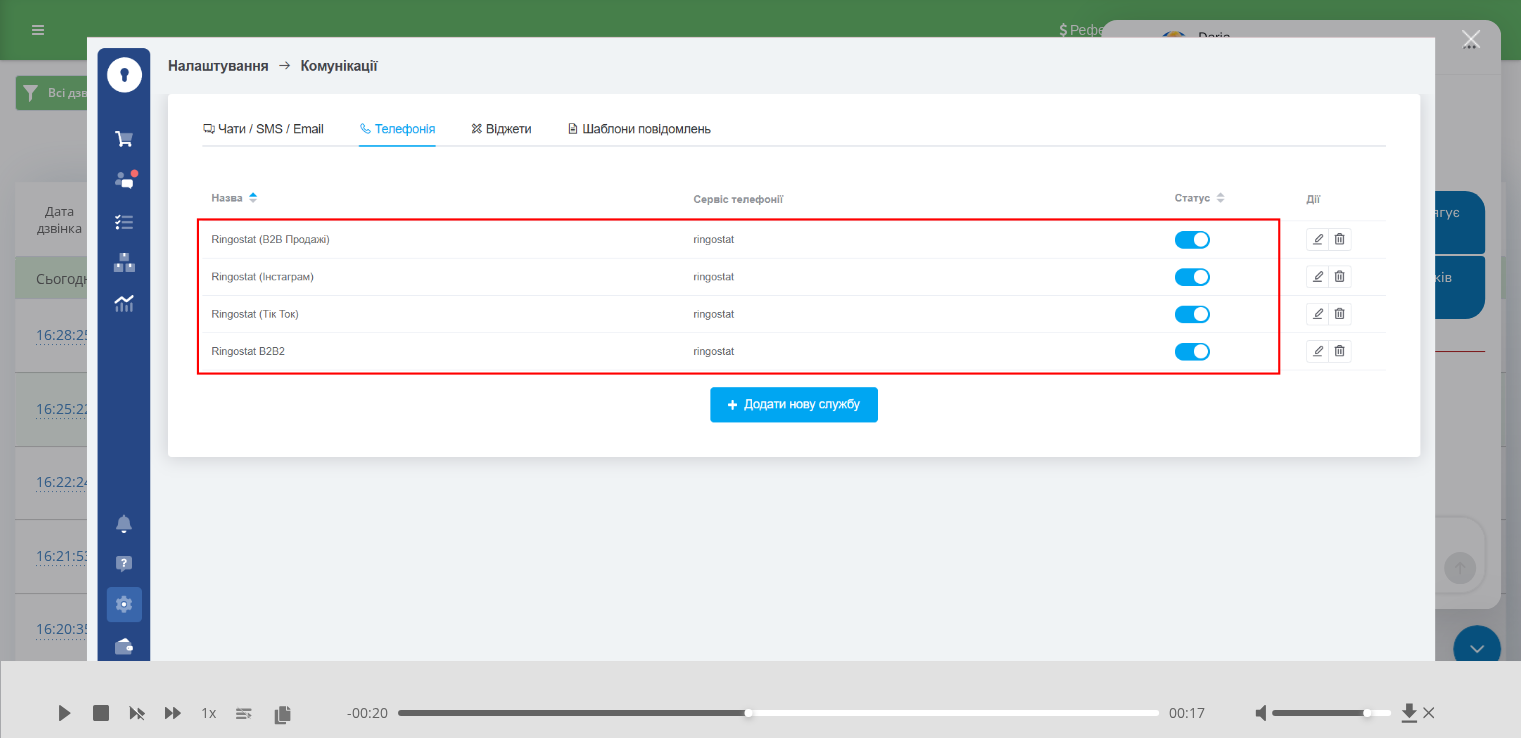 scroll, scrollTop: 0, scrollLeft: 0, axis: both 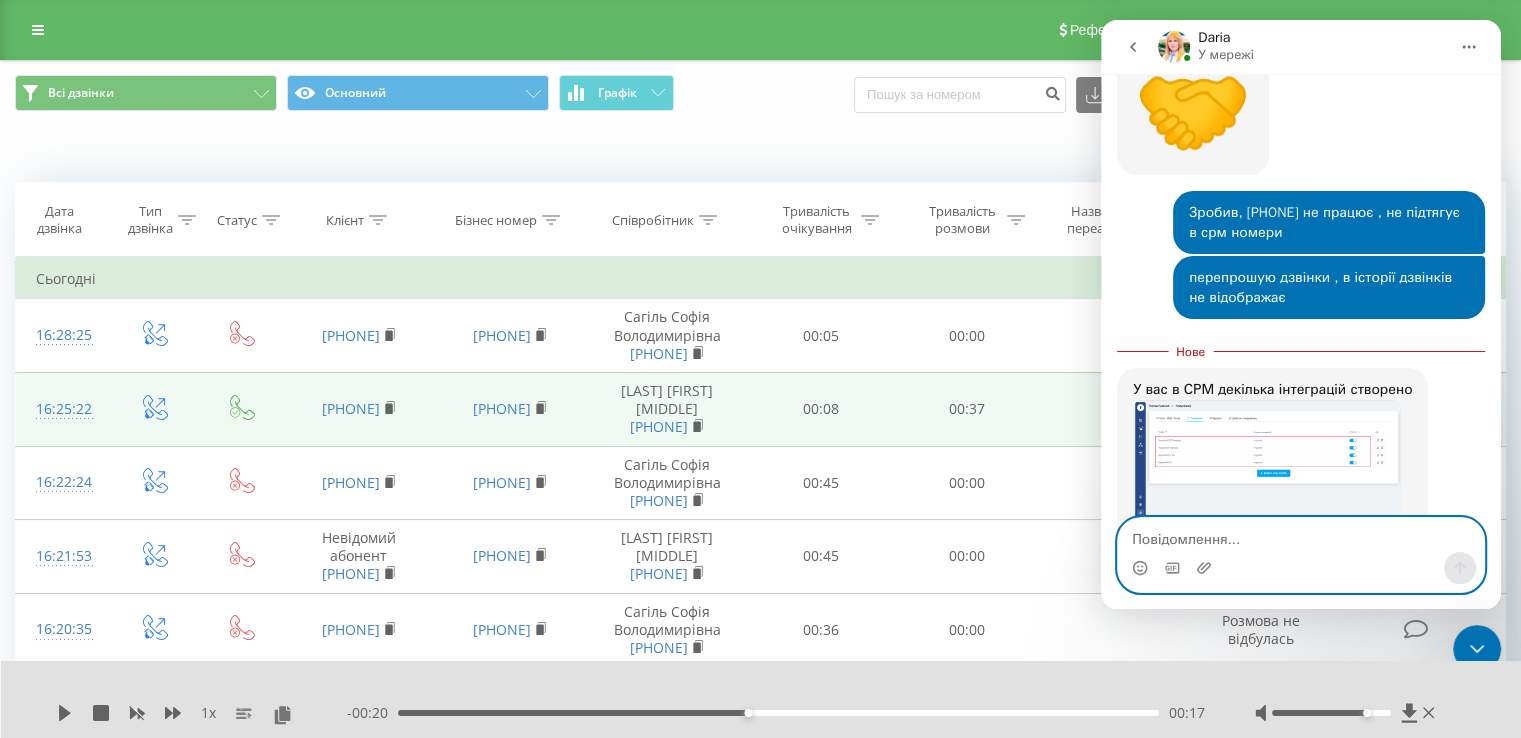 click at bounding box center (1301, 535) 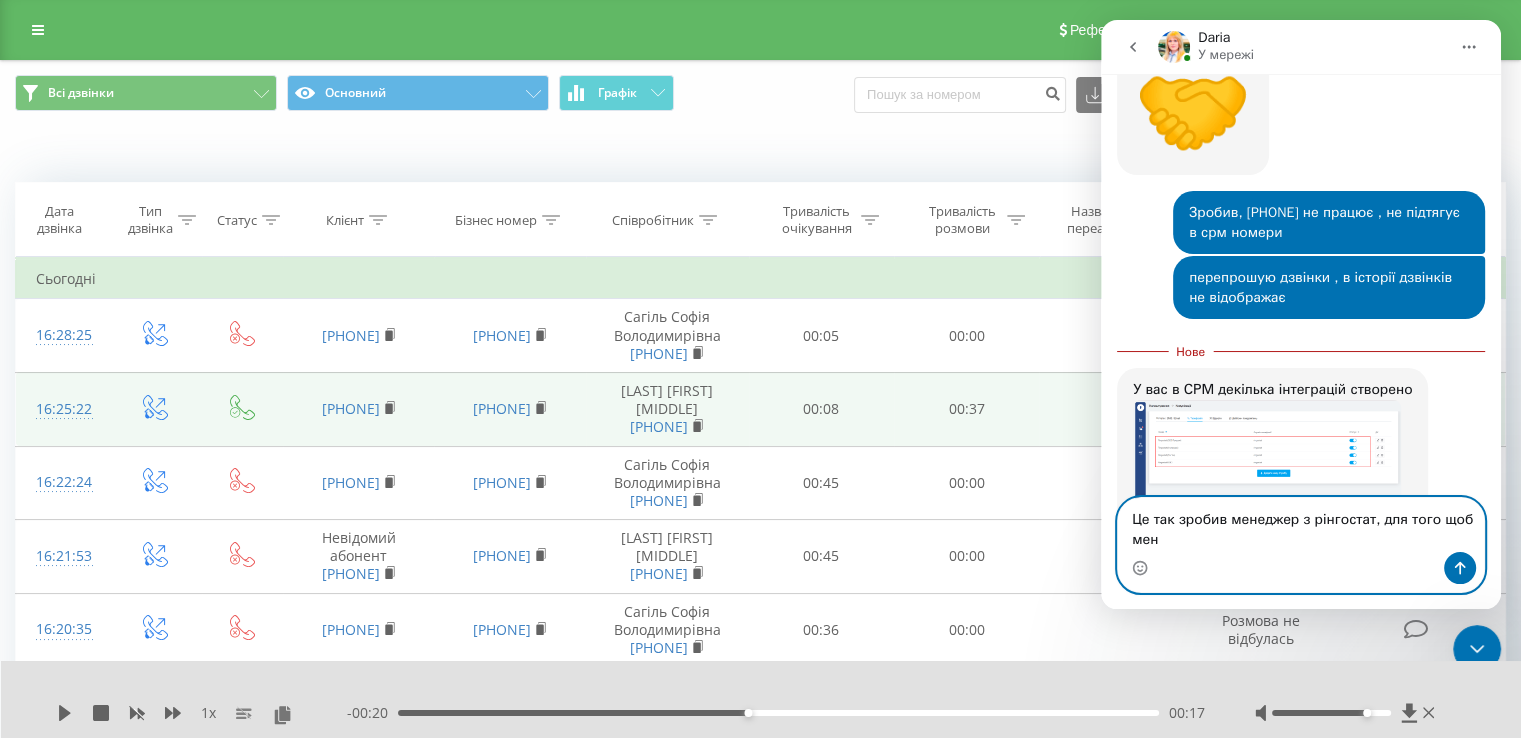 scroll, scrollTop: 2495, scrollLeft: 0, axis: vertical 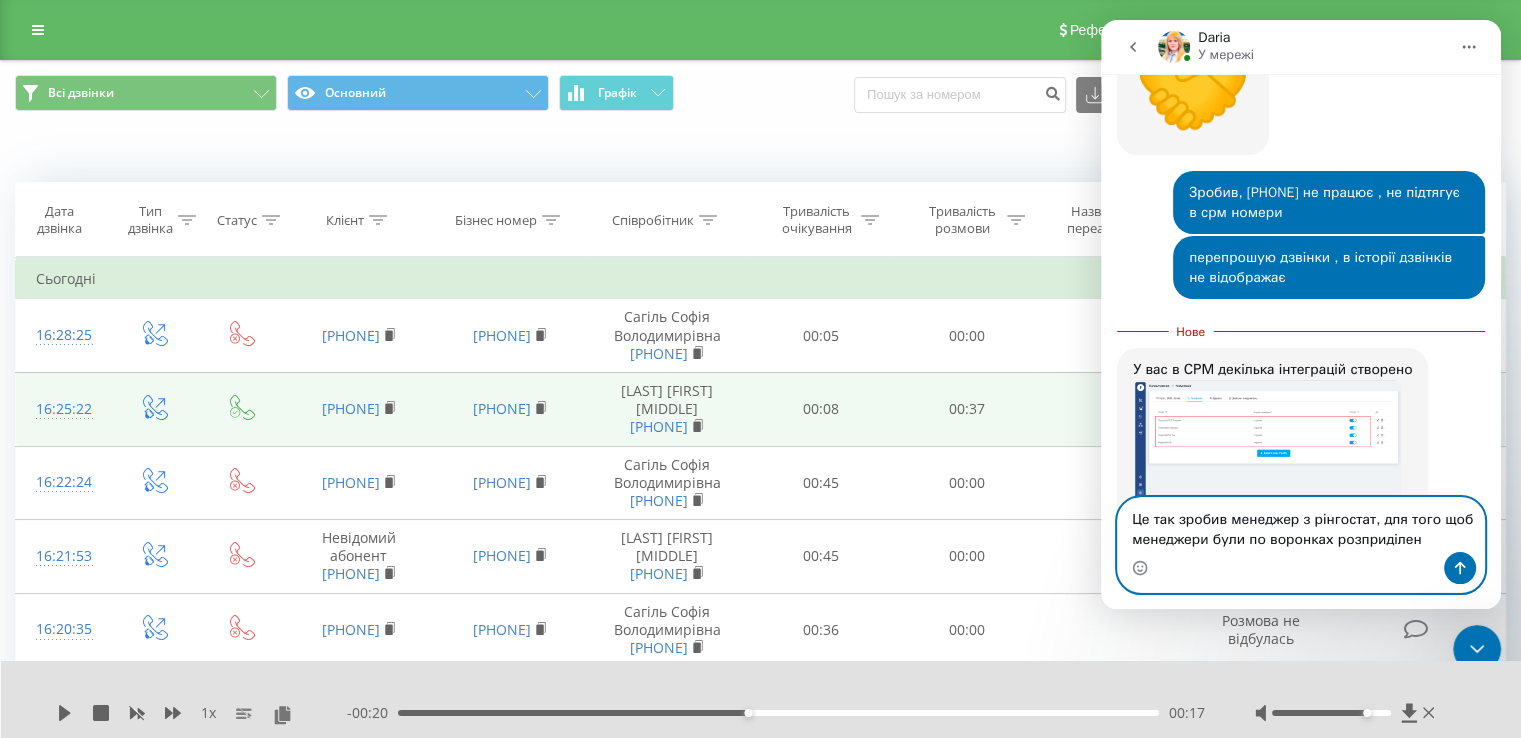 type on "Це так зробив менеджер з рінгостат, для того щоб менеджери були по воронках розприділені" 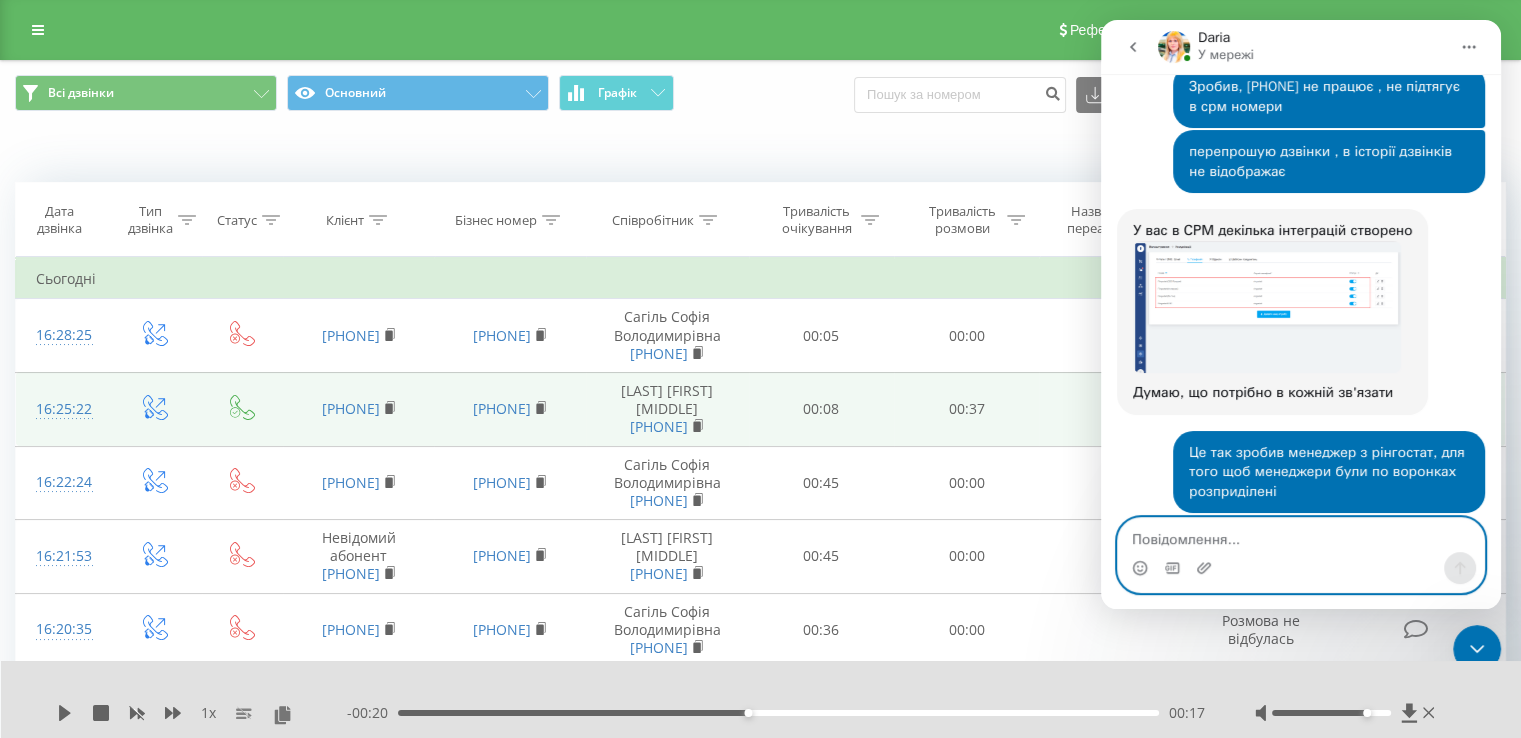 scroll, scrollTop: 2600, scrollLeft: 0, axis: vertical 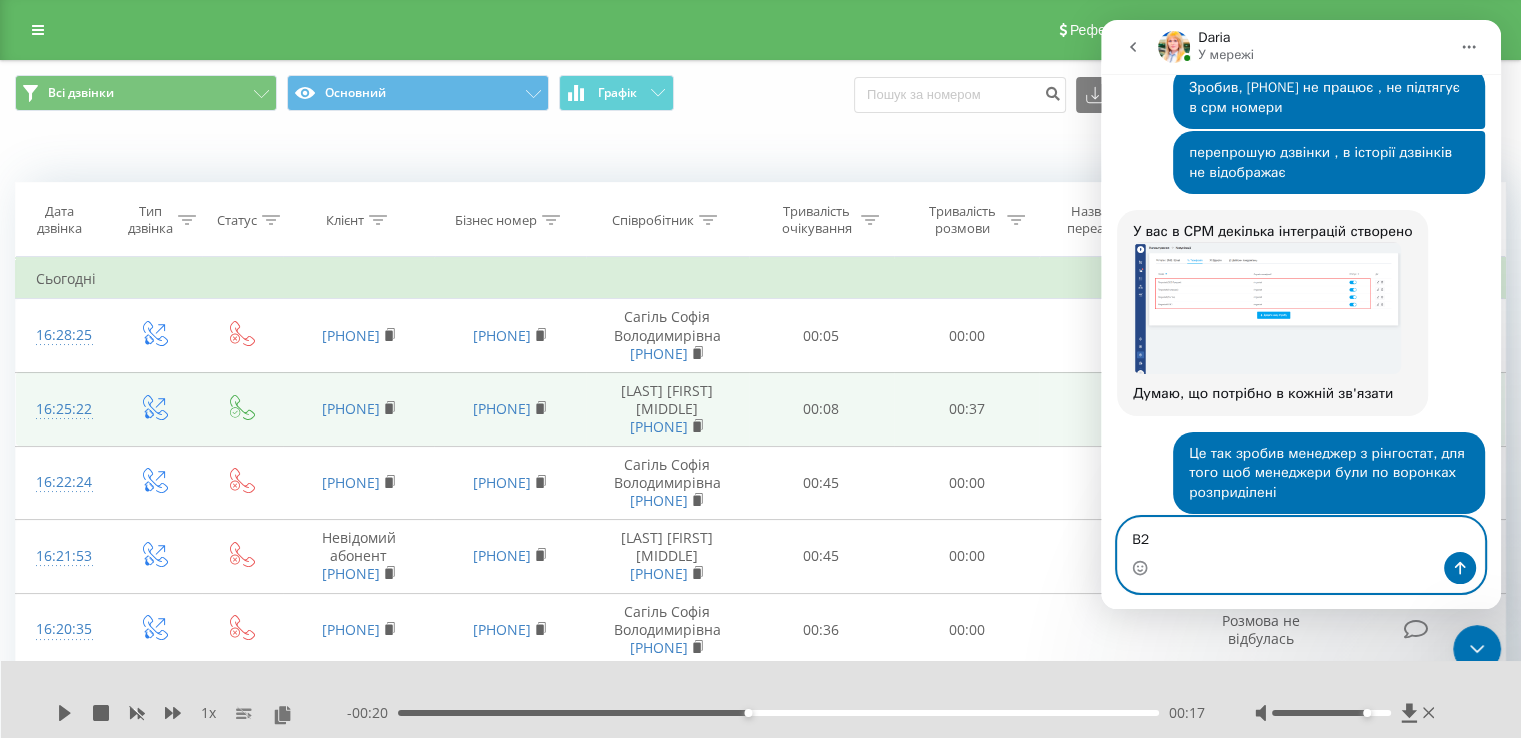 type on "B2B" 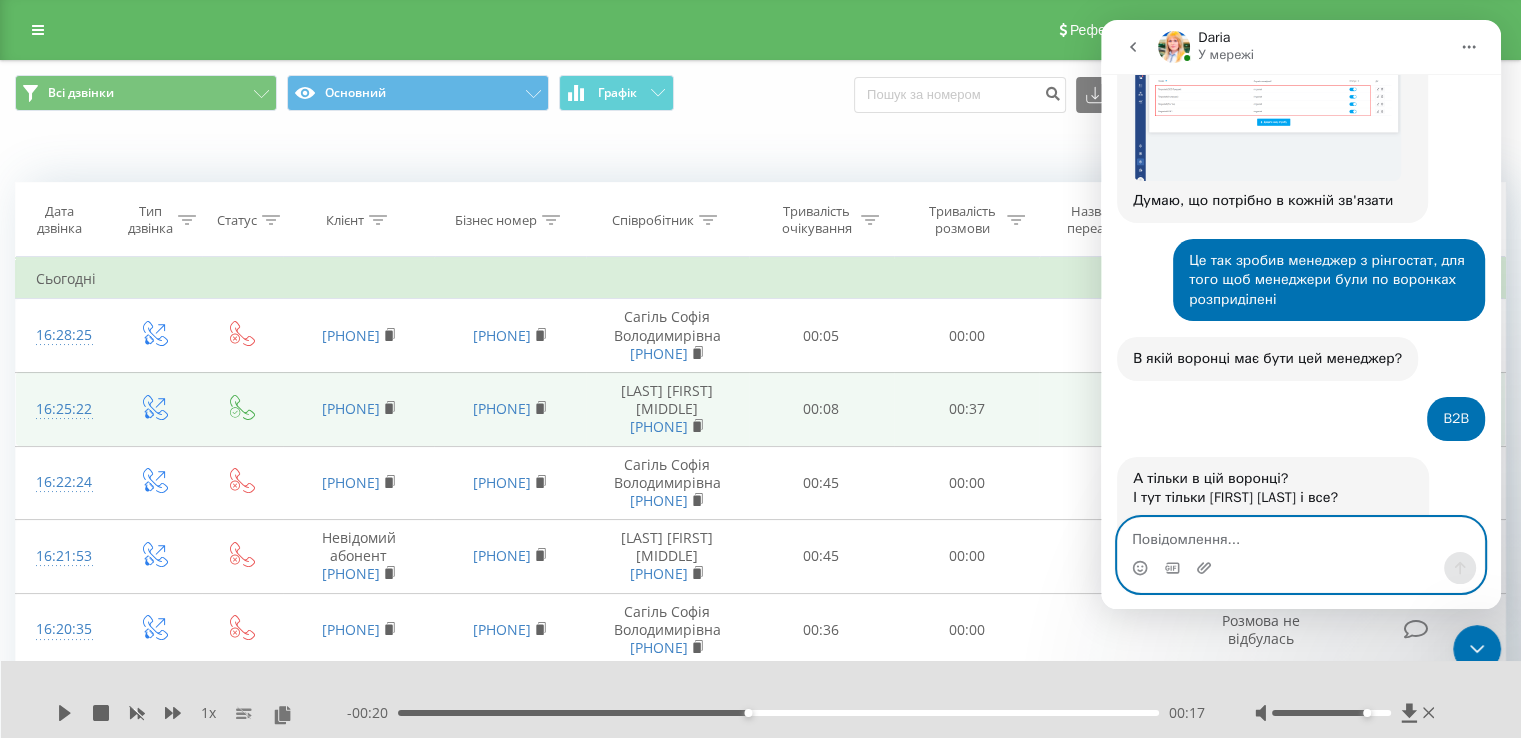 scroll, scrollTop: 2798, scrollLeft: 0, axis: vertical 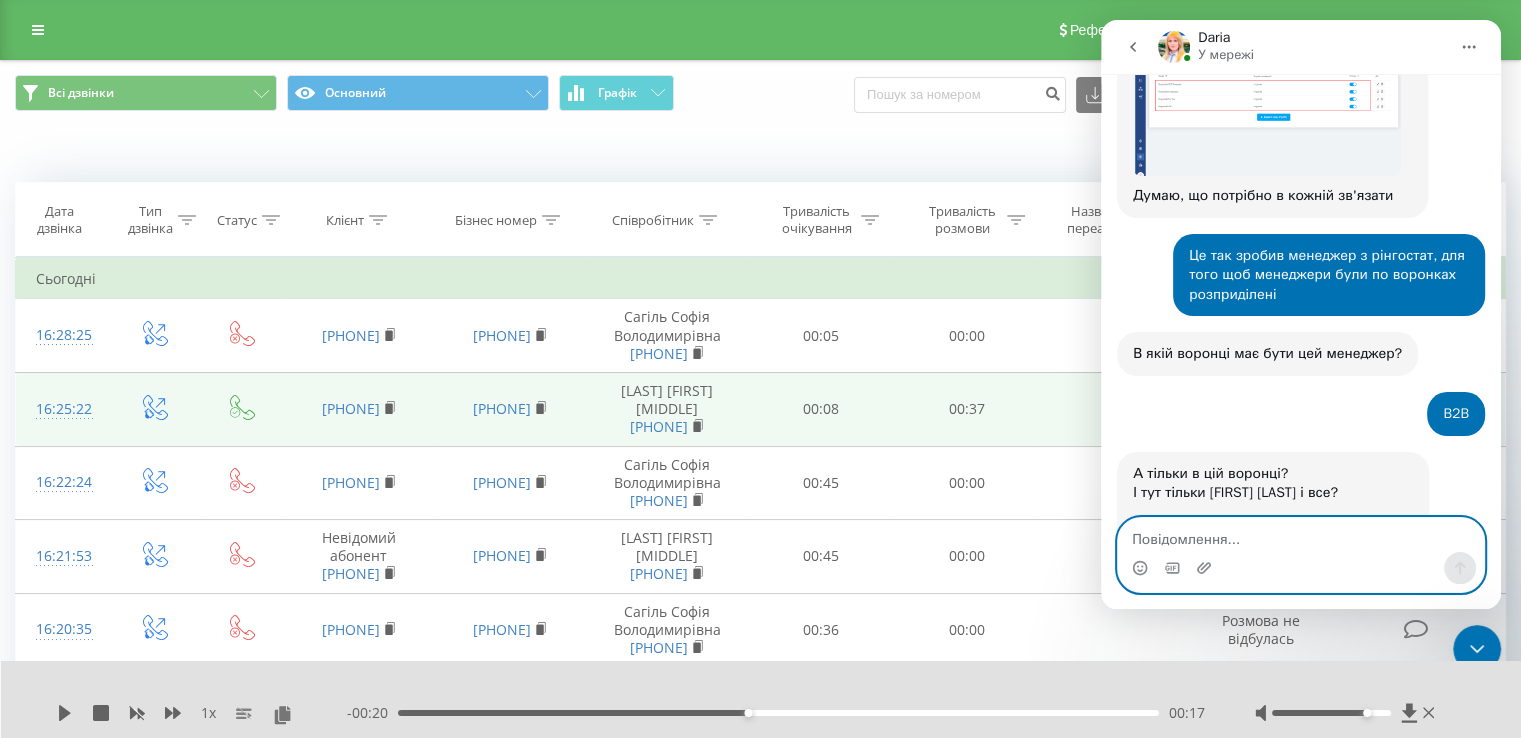 click at bounding box center [1301, 535] 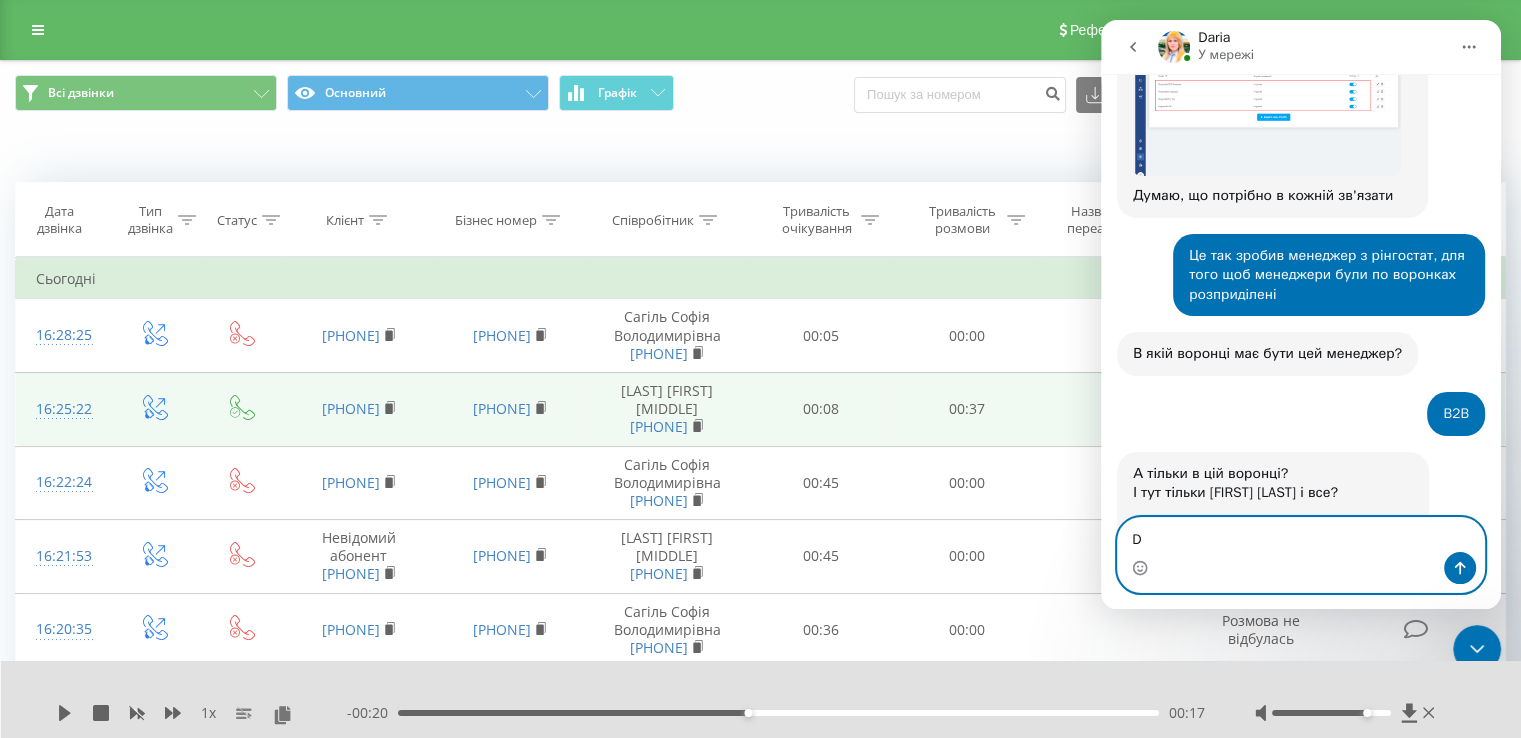 type on "D" 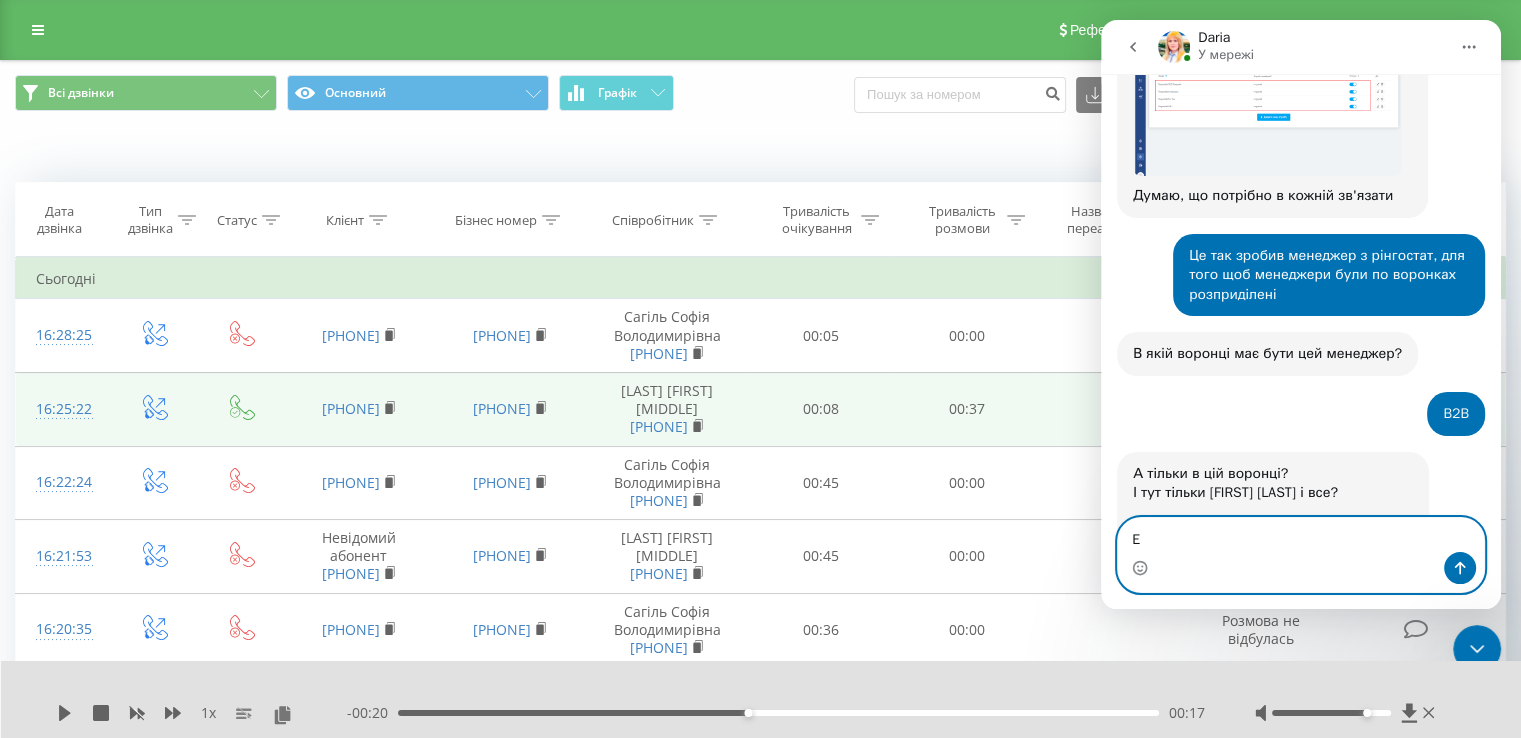type on "E" 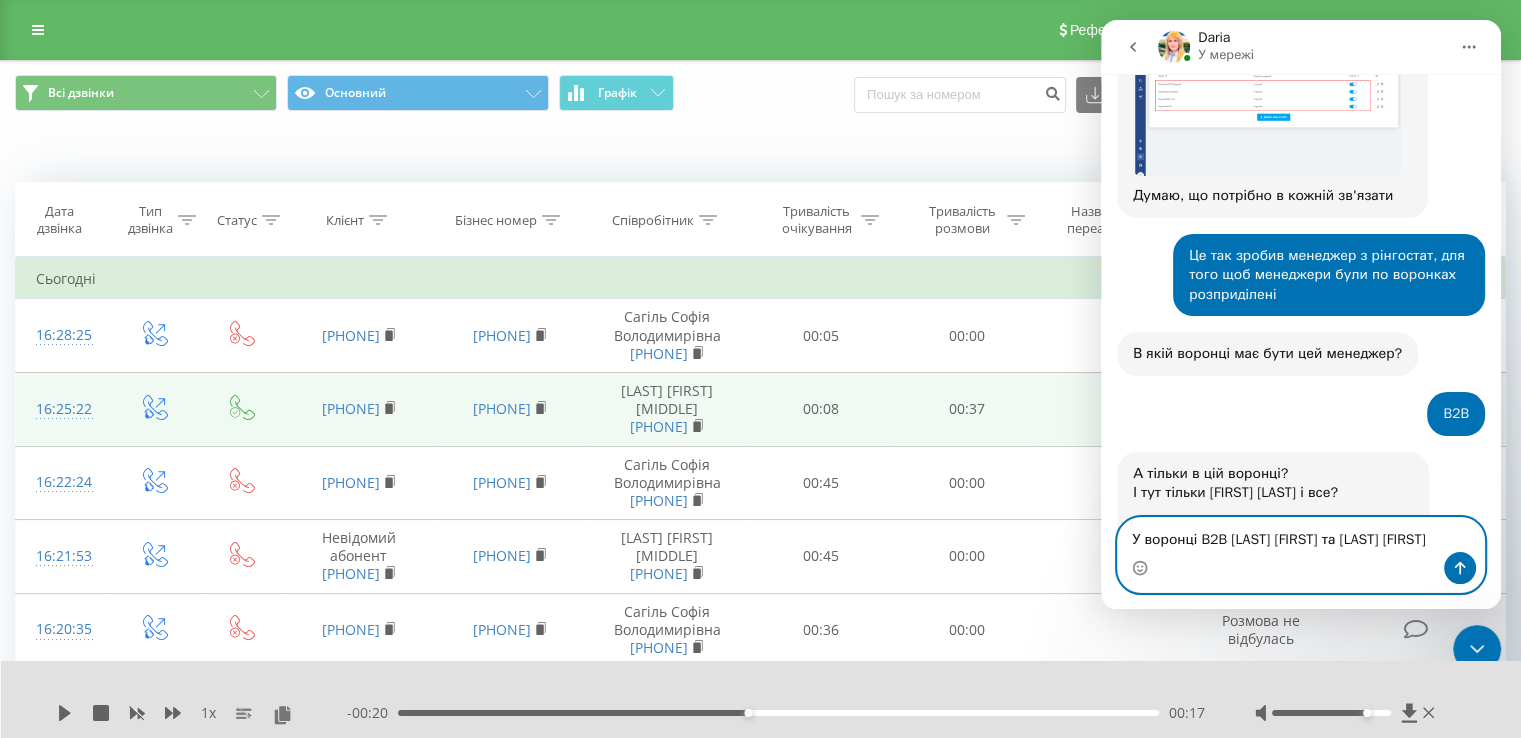 type on "У воронці B2B [LAST] [FIRST] та [LAST] [FIRST]" 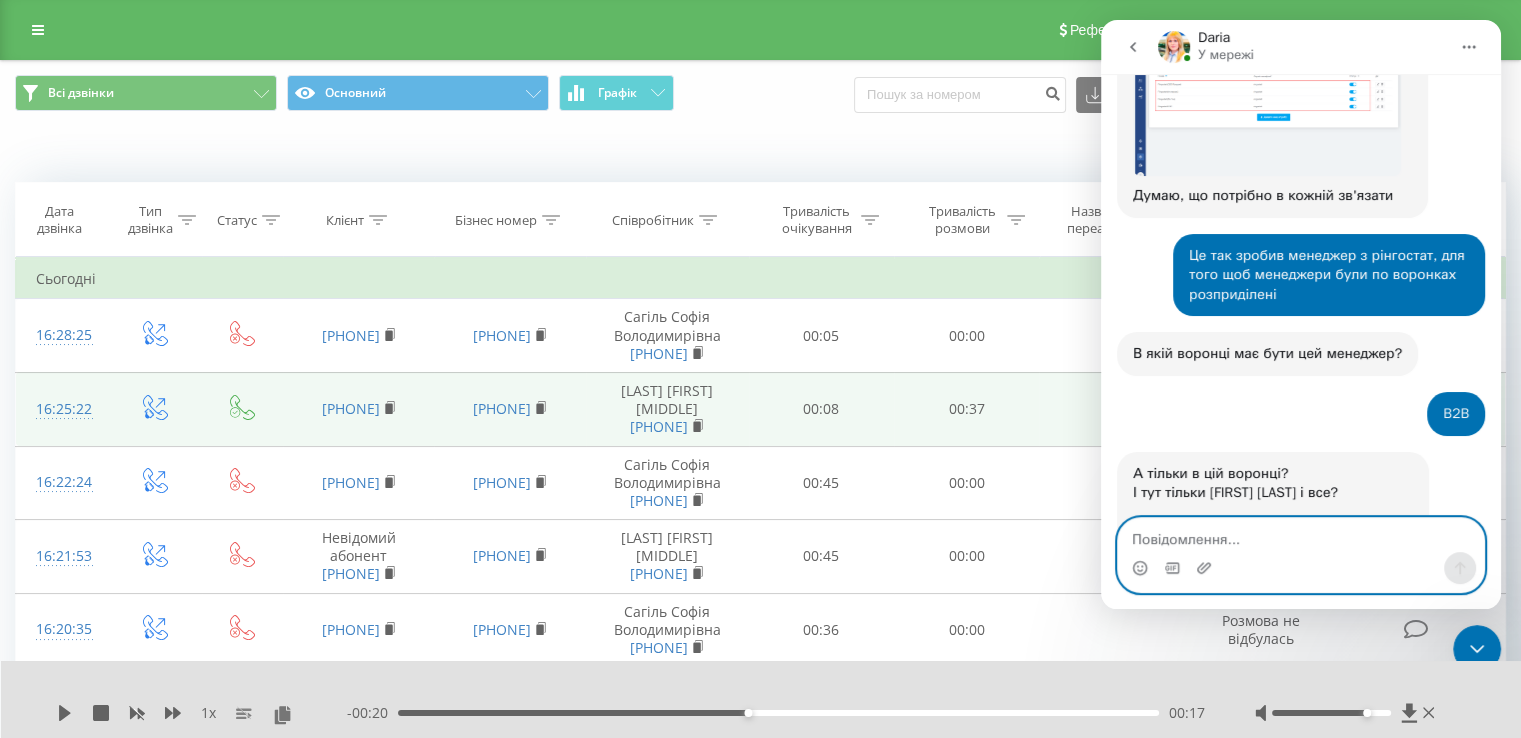 scroll, scrollTop: 2858, scrollLeft: 0, axis: vertical 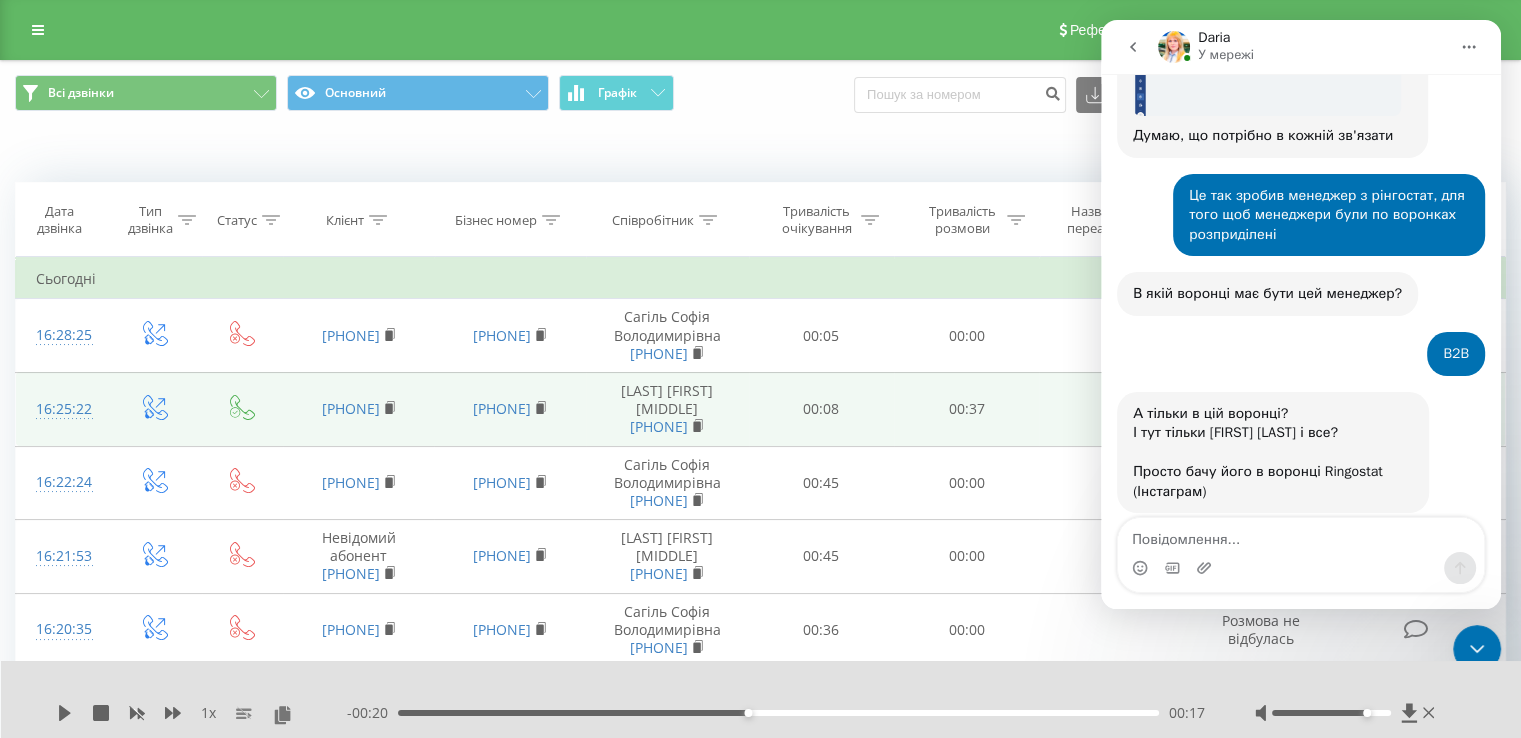 click 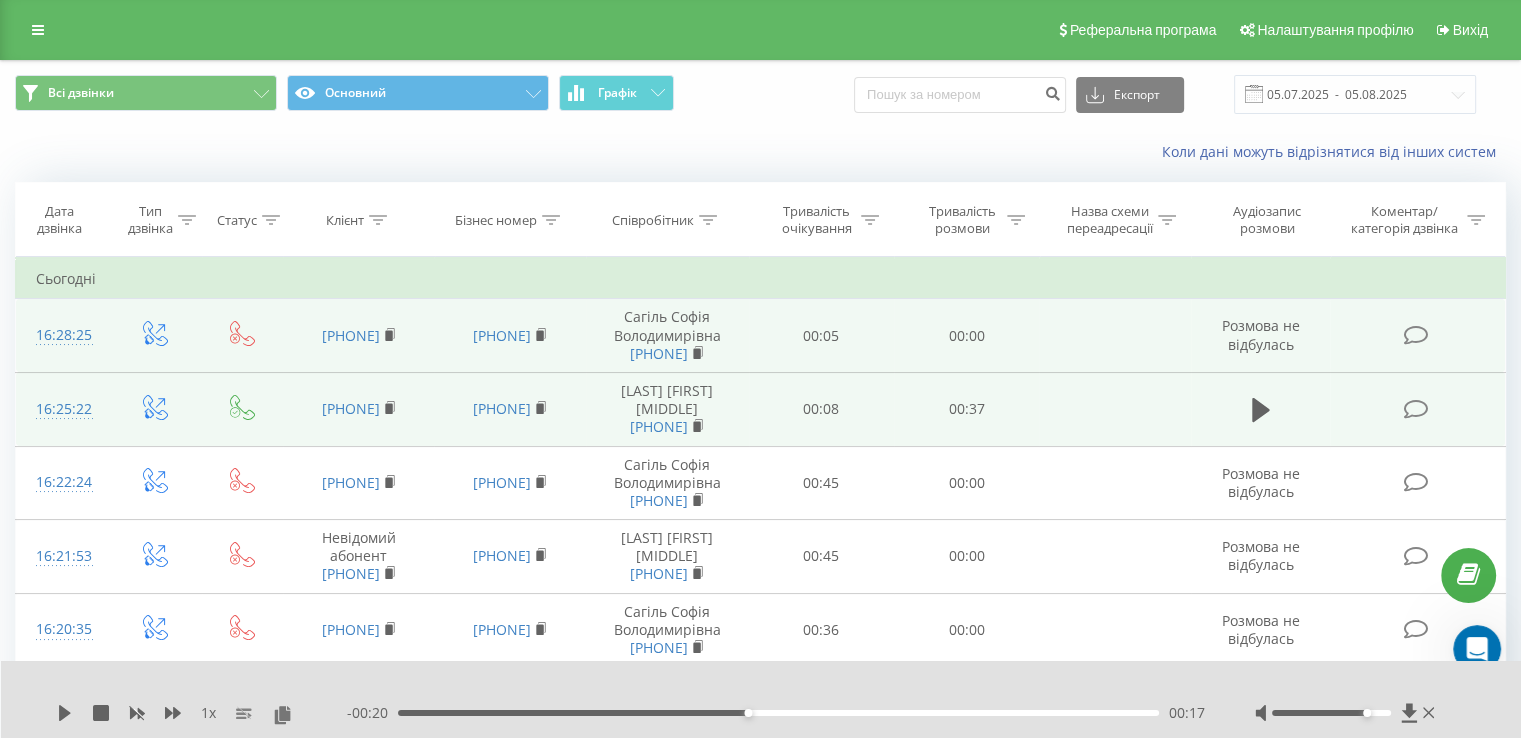 scroll, scrollTop: 0, scrollLeft: 0, axis: both 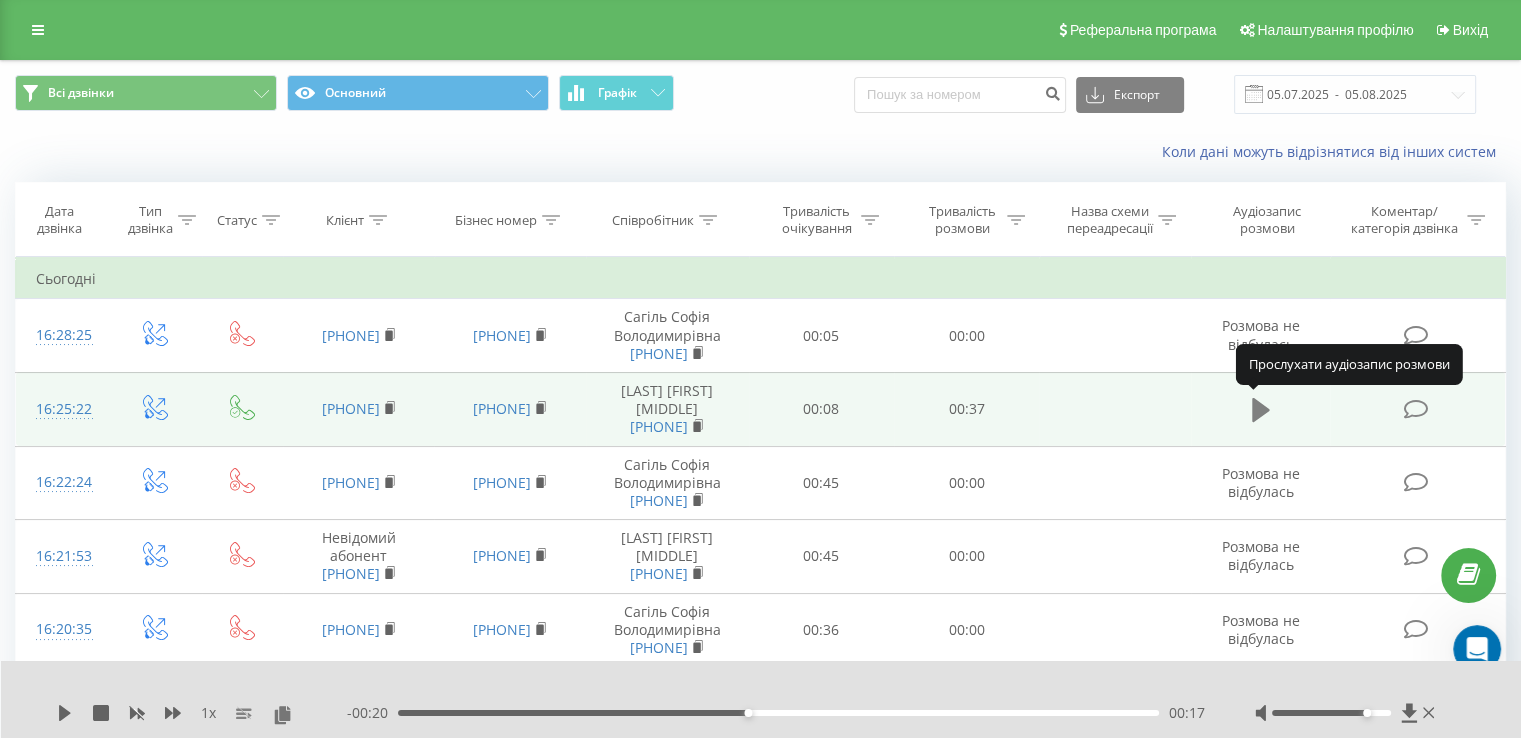 click 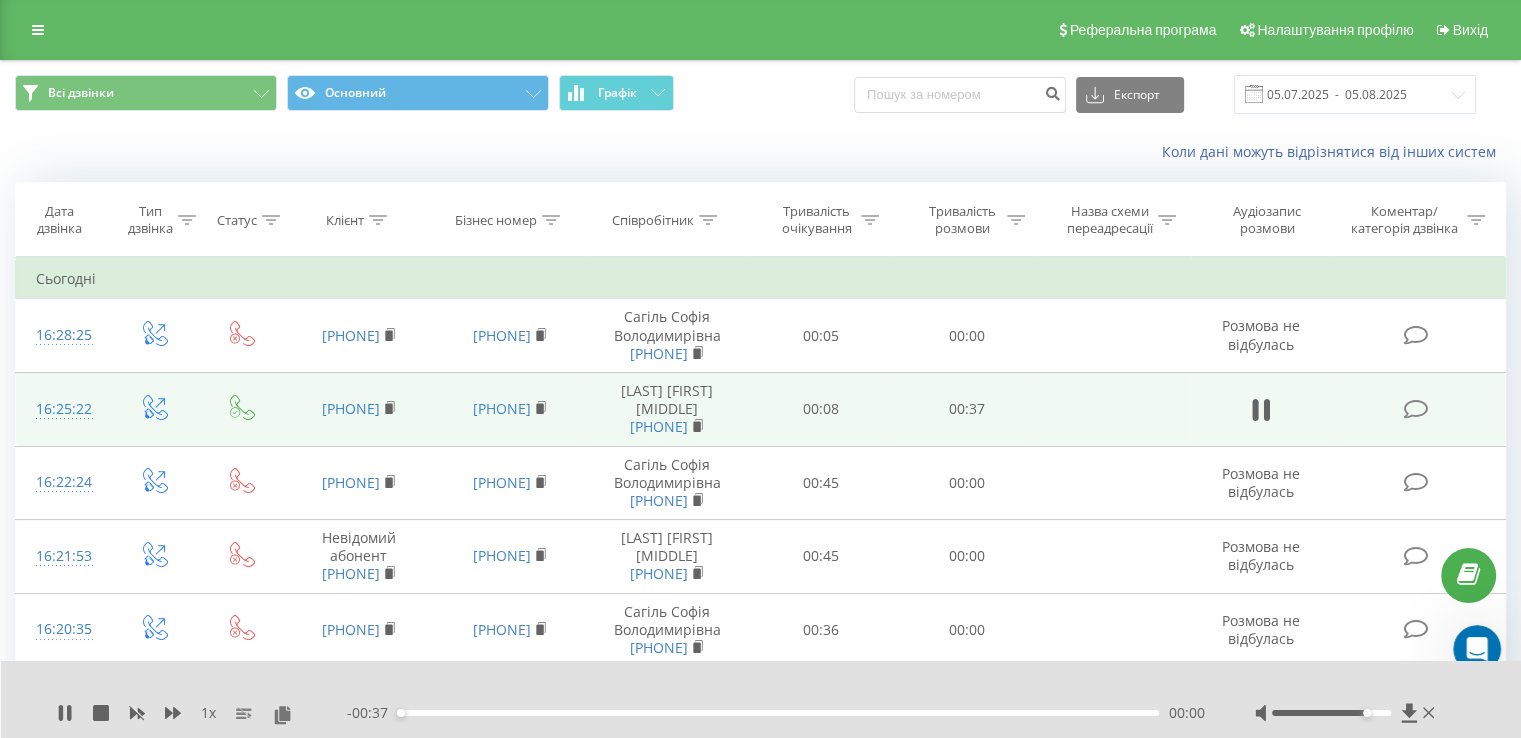 click 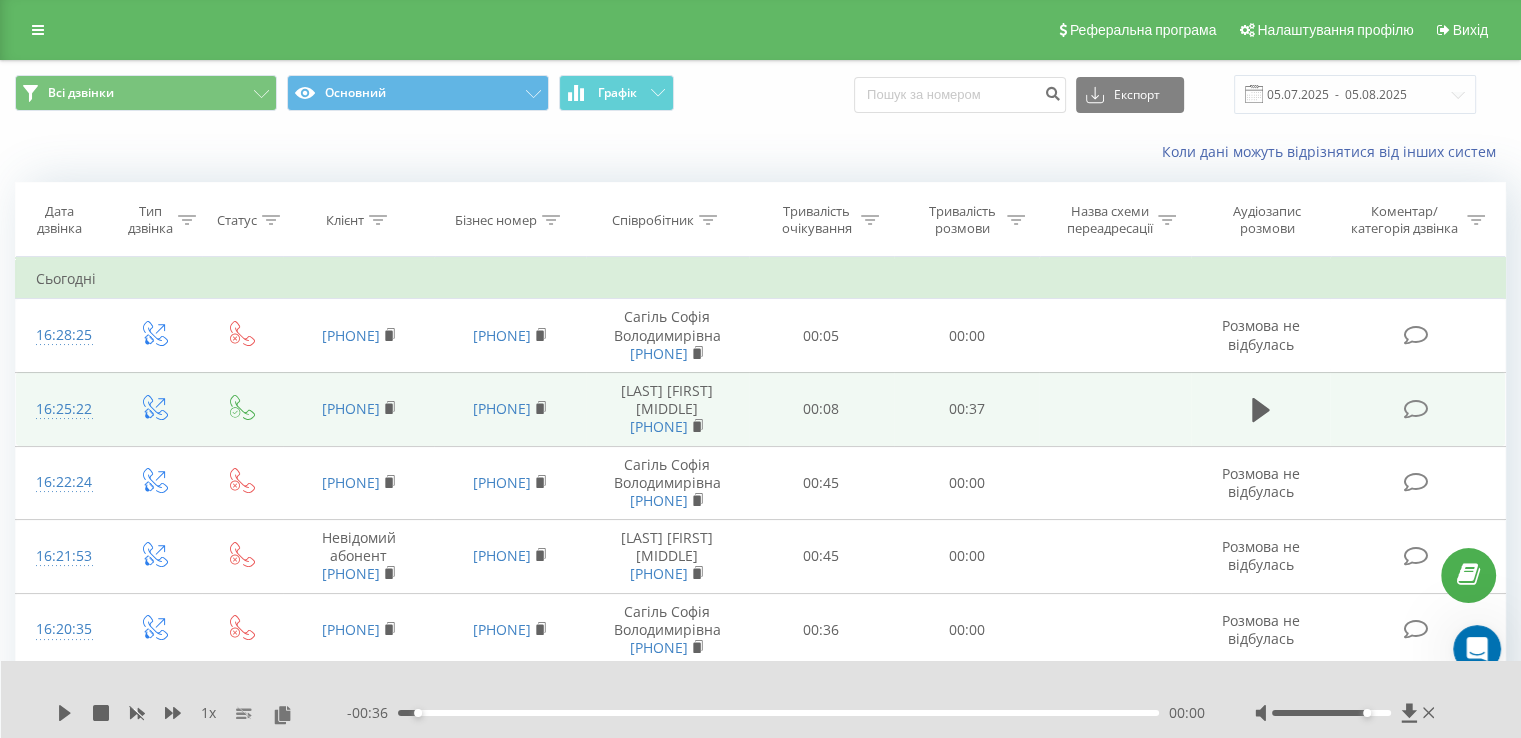 click 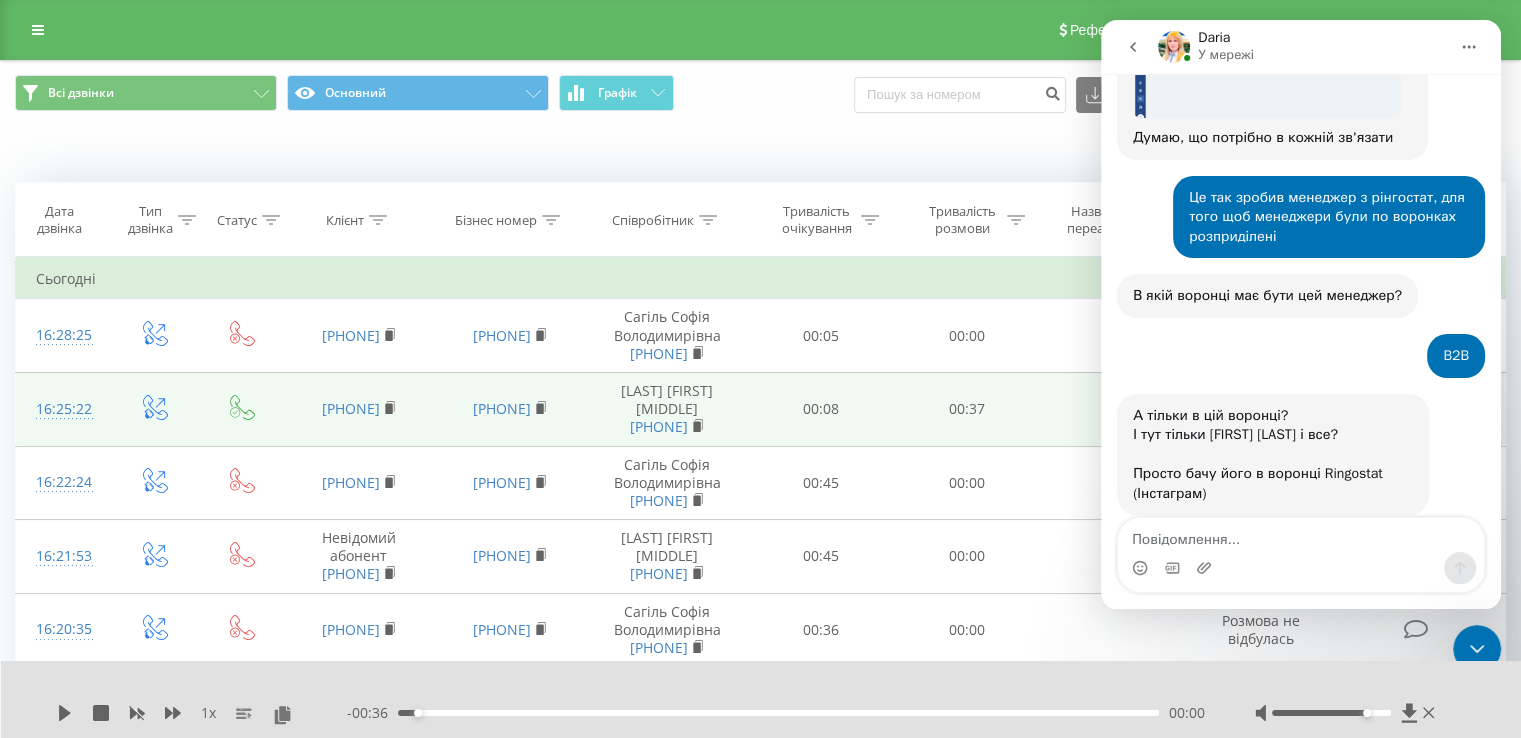 scroll, scrollTop: 2857, scrollLeft: 0, axis: vertical 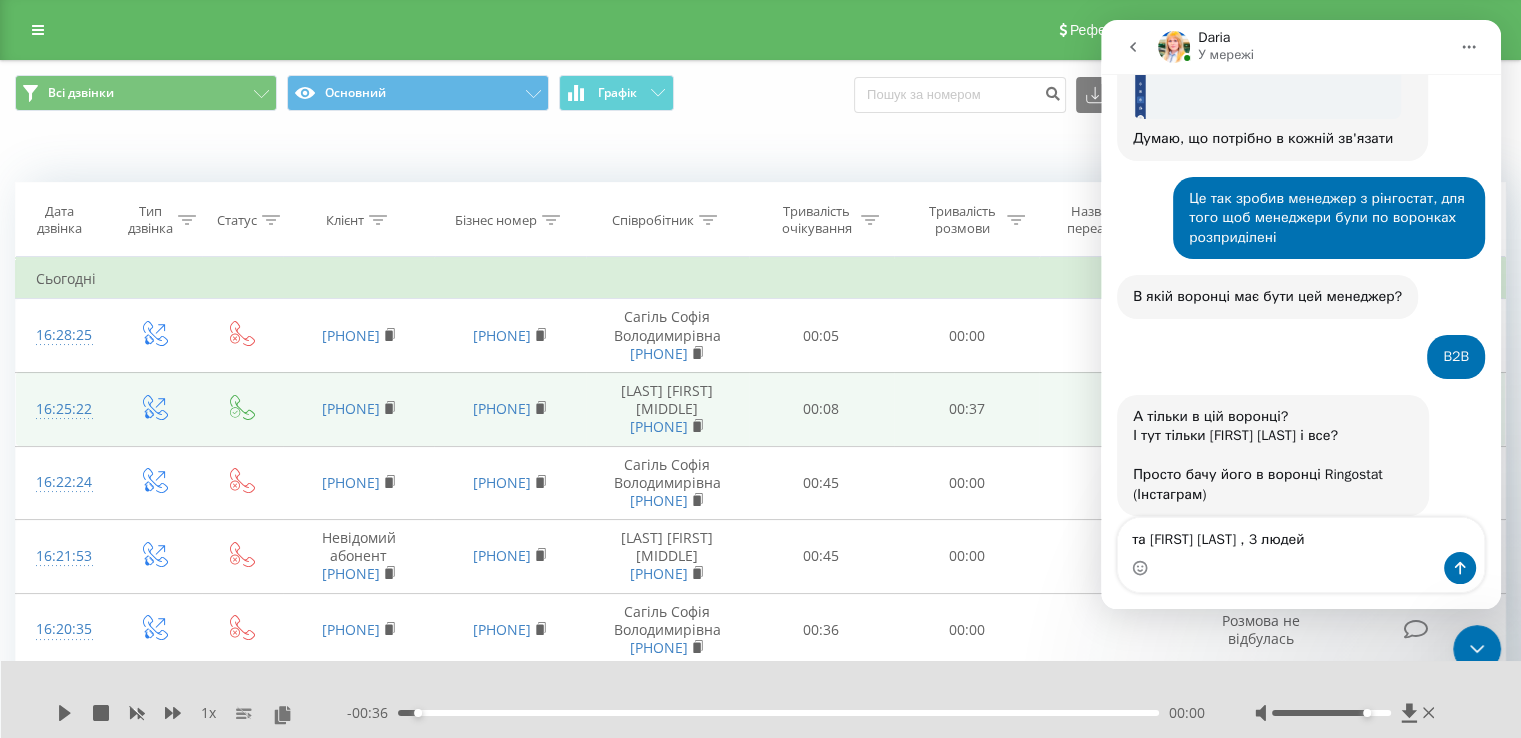 type on "та [FIRST] [LAST] , 3 людей" 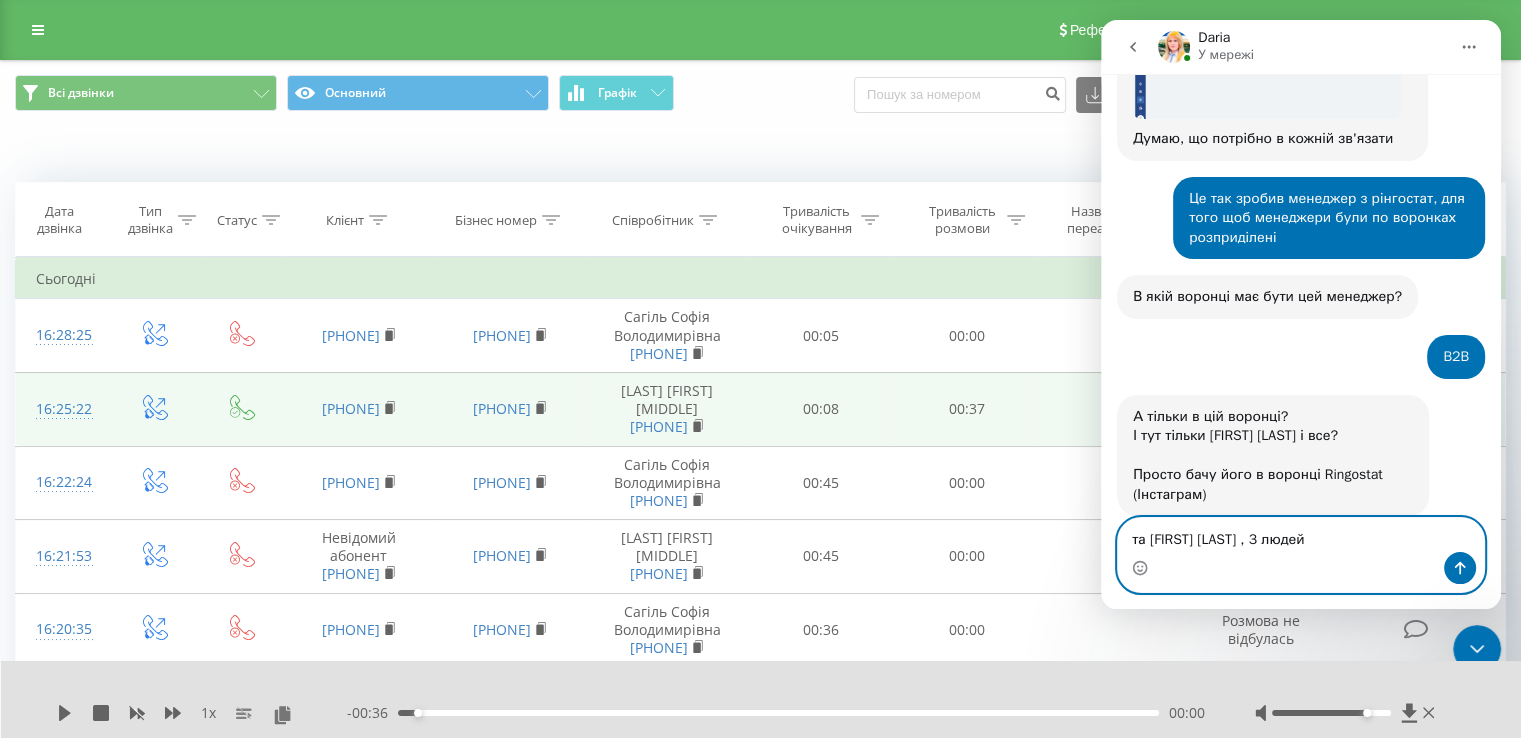 drag, startPoint x: 1320, startPoint y: 545, endPoint x: 1112, endPoint y: 553, distance: 208.1538 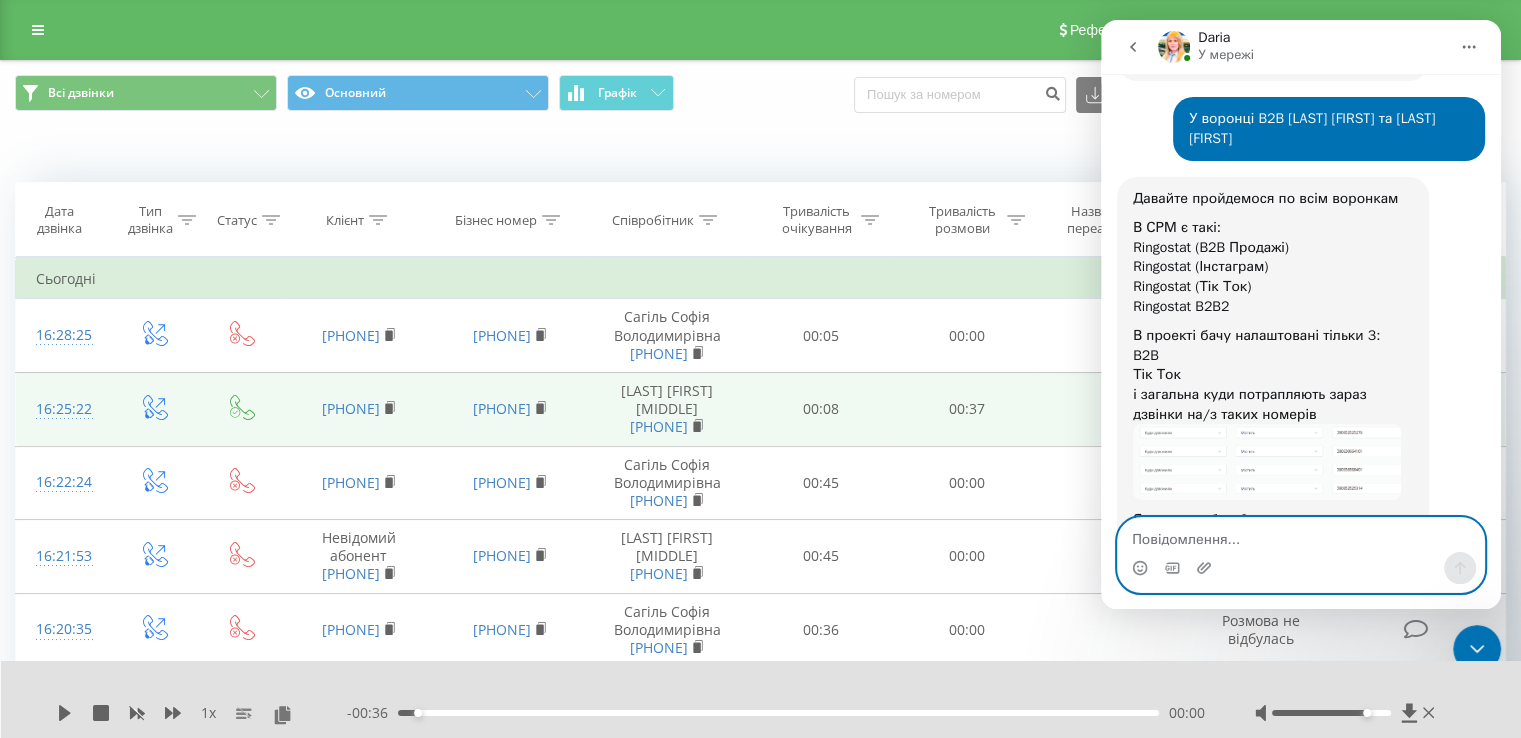 scroll, scrollTop: 3304, scrollLeft: 0, axis: vertical 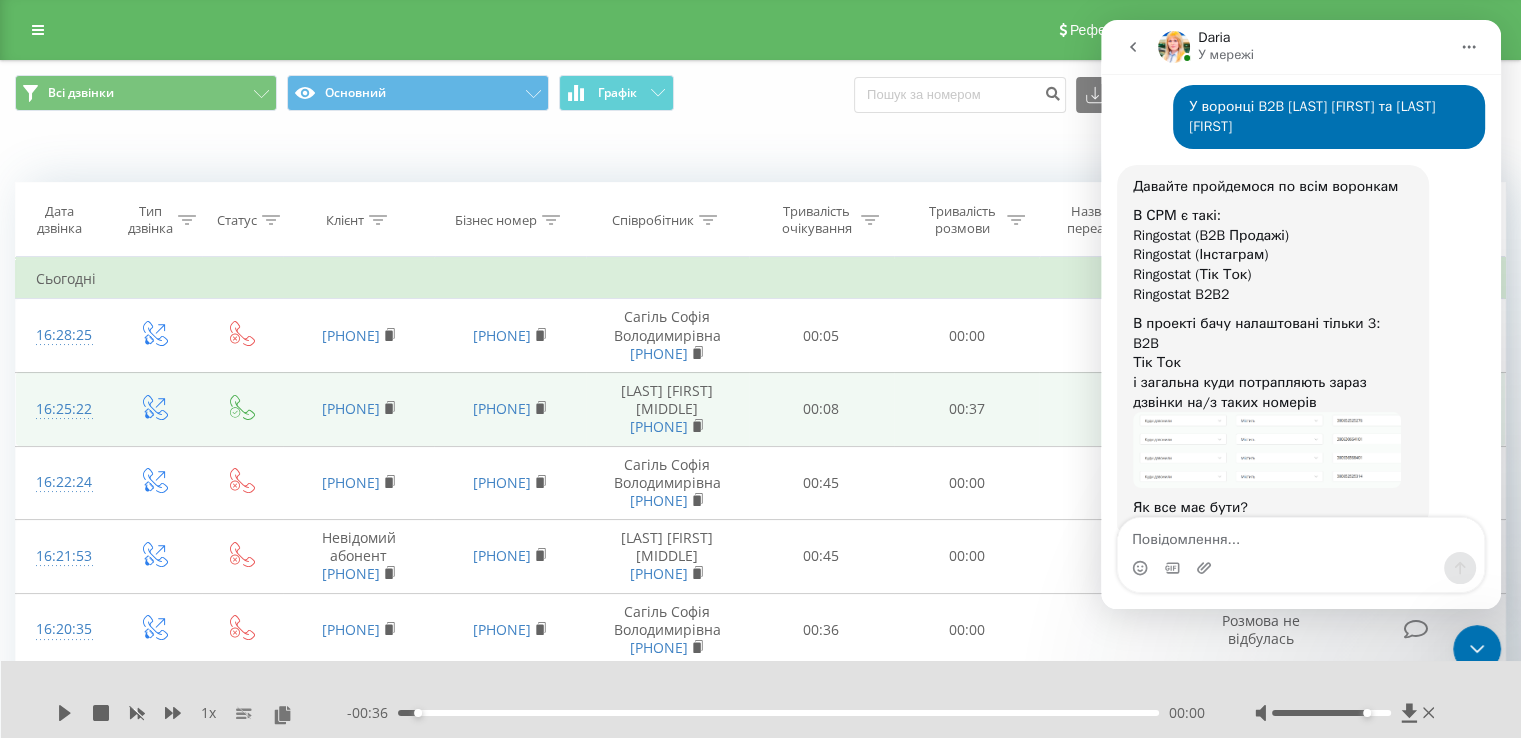 click at bounding box center (1267, 450) 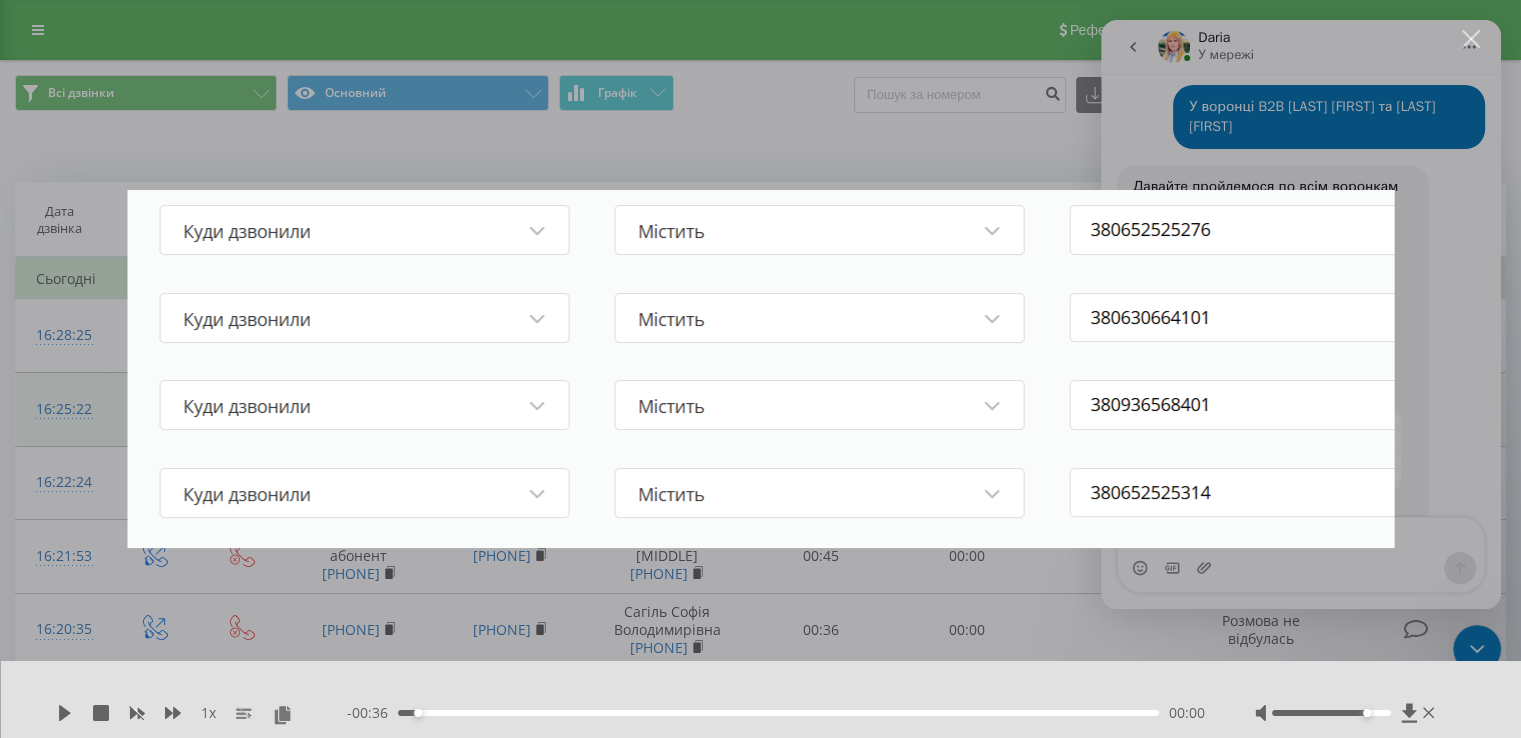 scroll, scrollTop: 0, scrollLeft: 0, axis: both 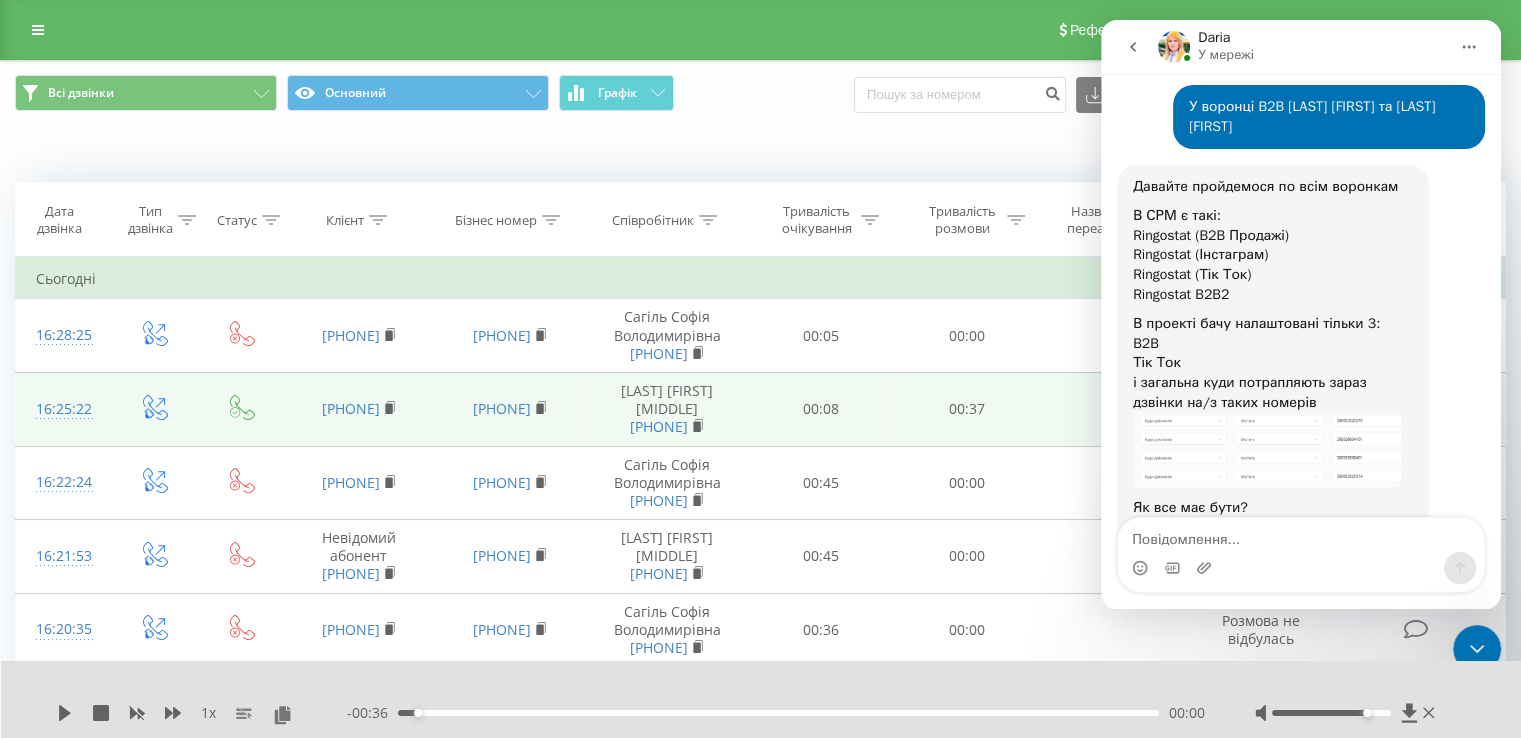 click at bounding box center [1267, 450] 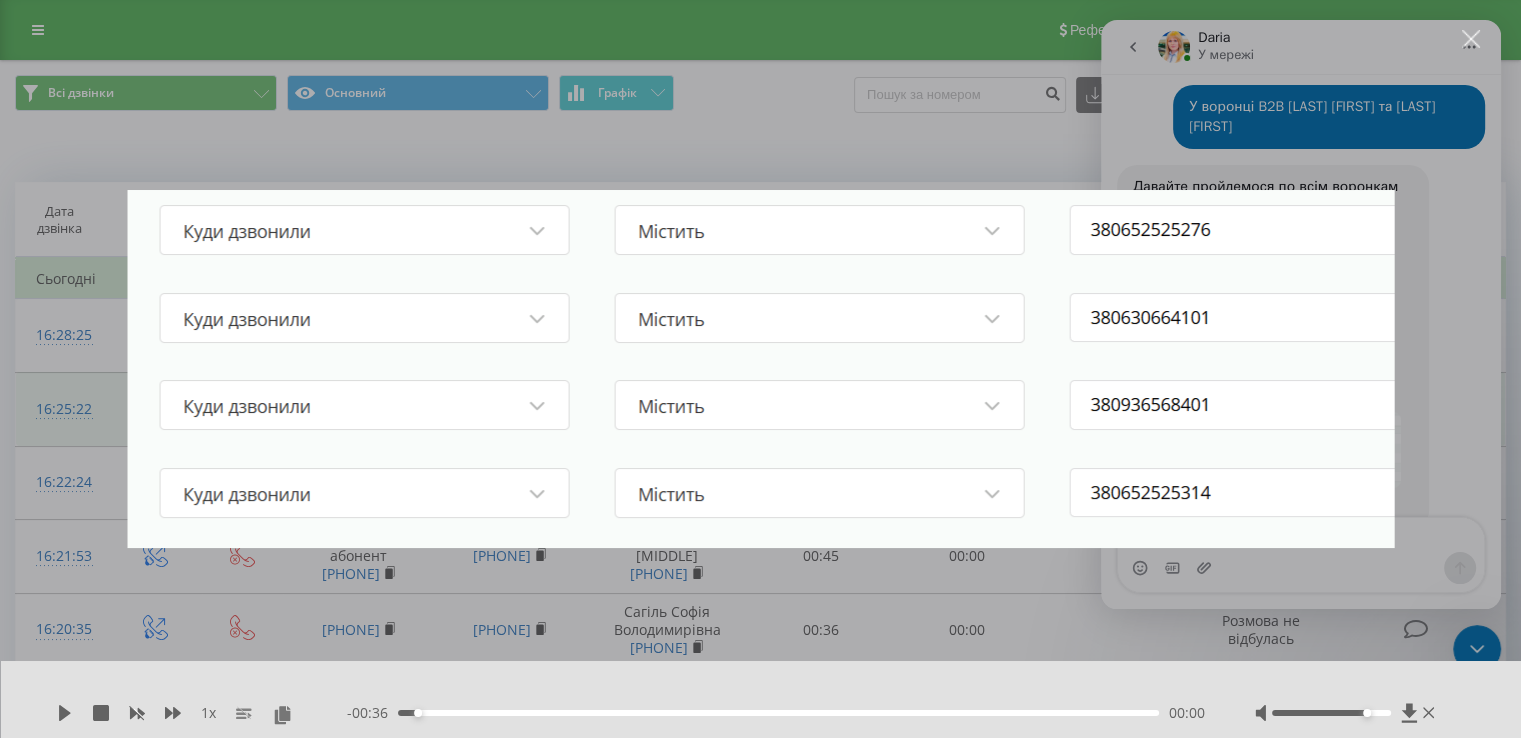scroll, scrollTop: 0, scrollLeft: 0, axis: both 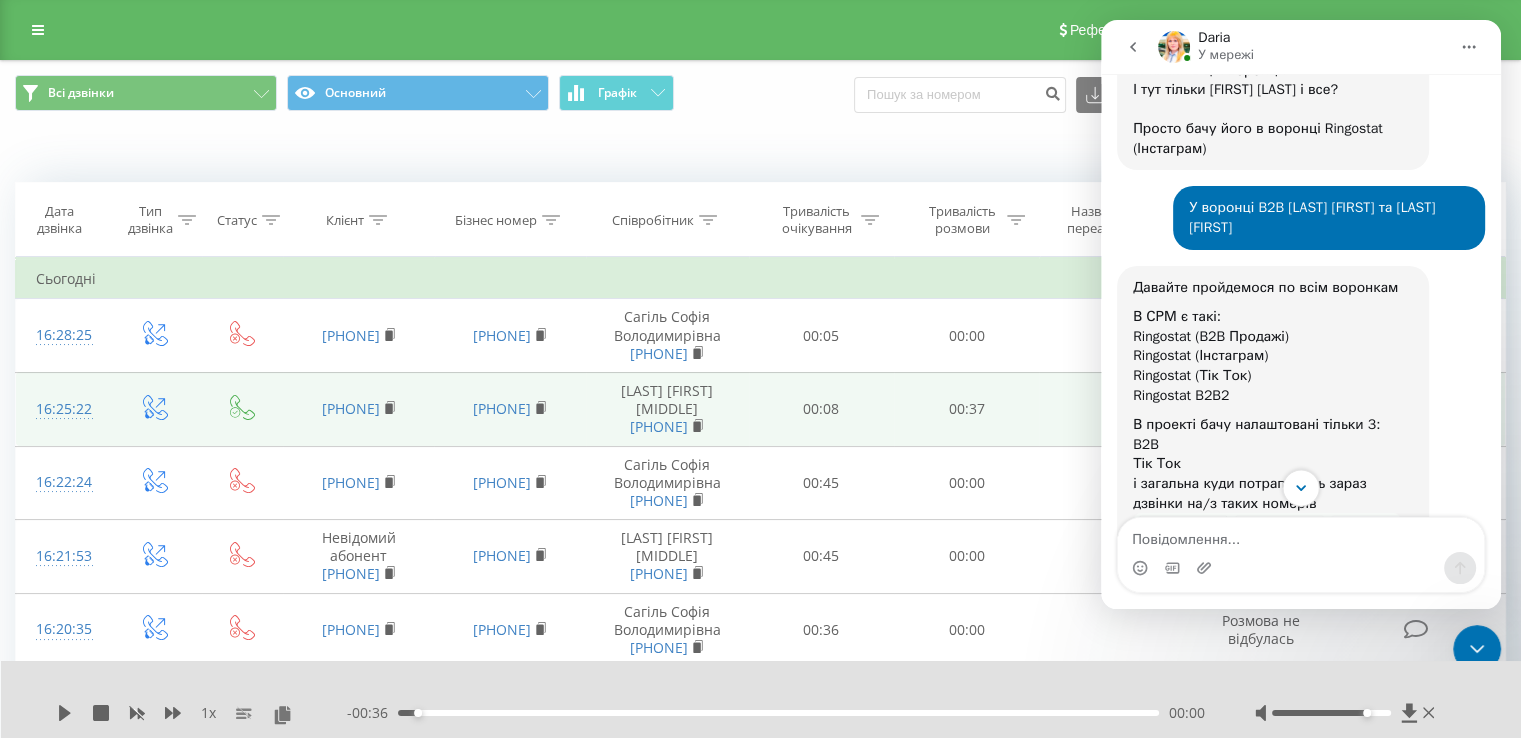 click 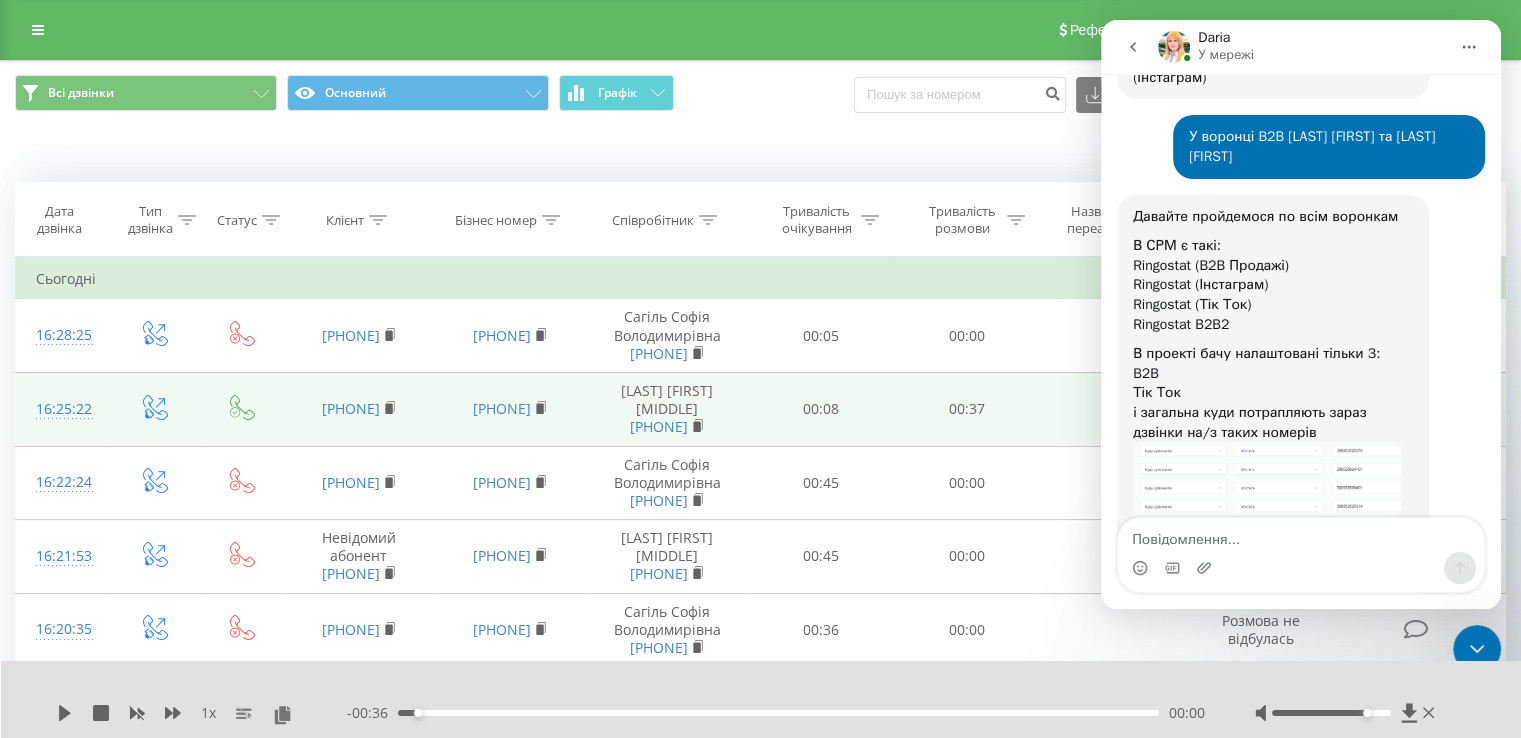 scroll, scrollTop: 3304, scrollLeft: 0, axis: vertical 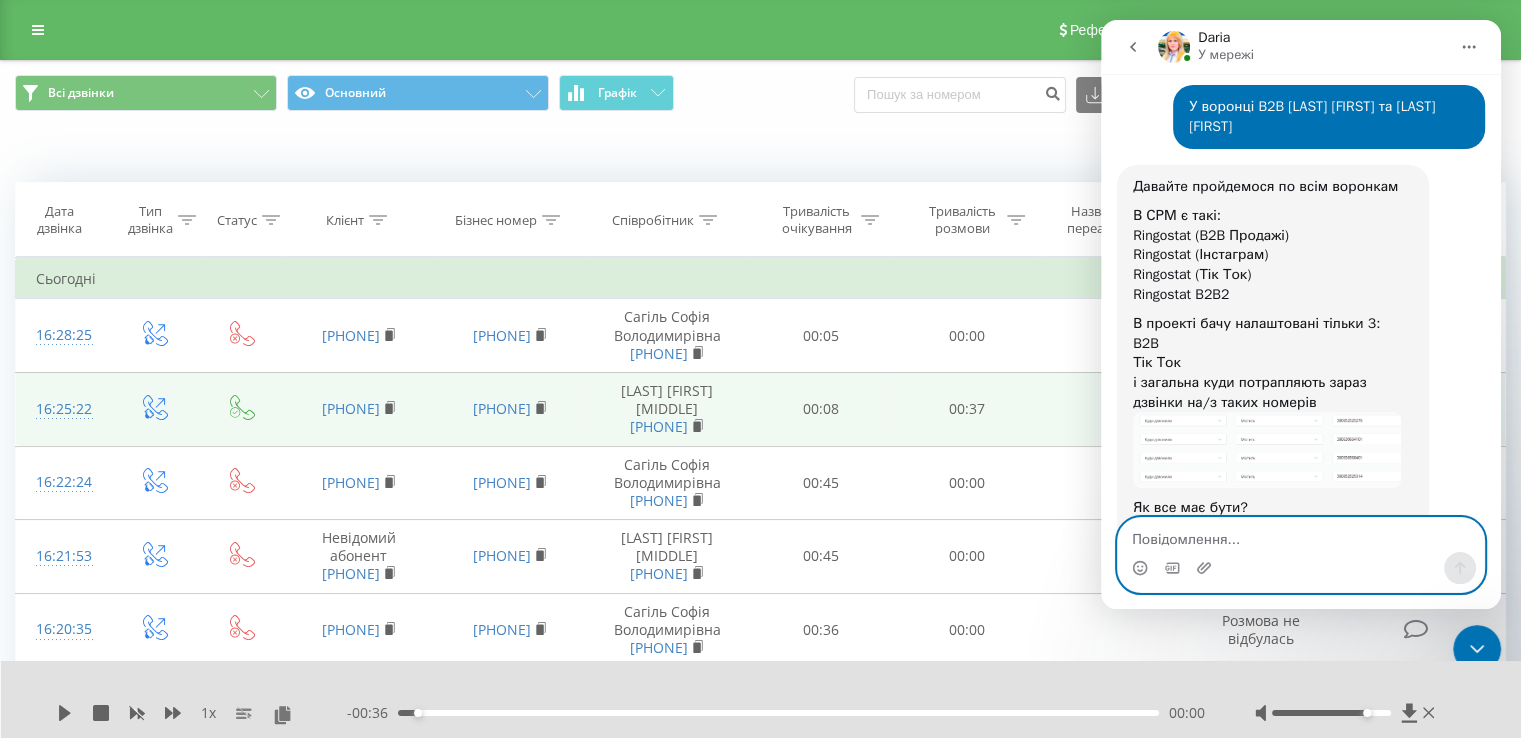 click at bounding box center [1301, 535] 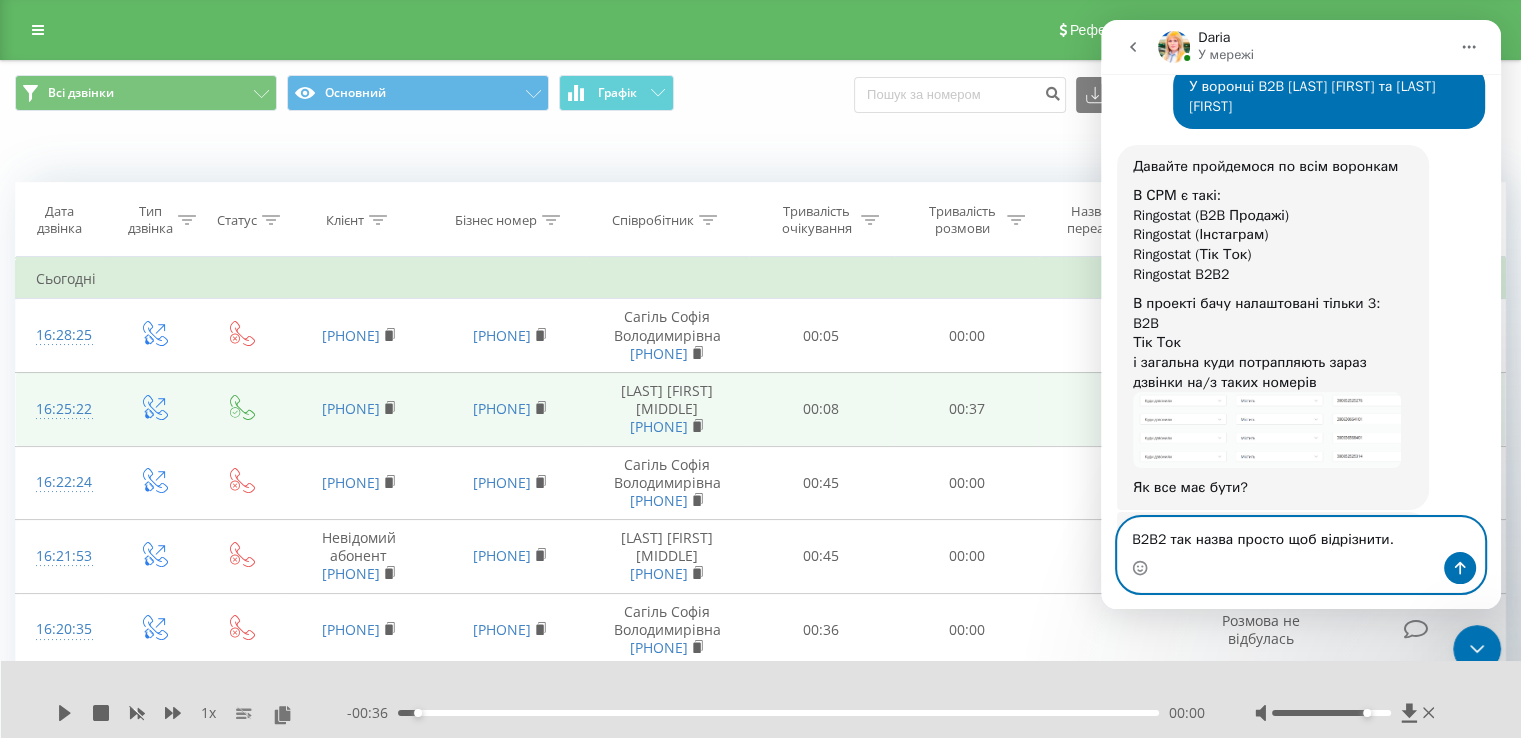 scroll, scrollTop: 3344, scrollLeft: 0, axis: vertical 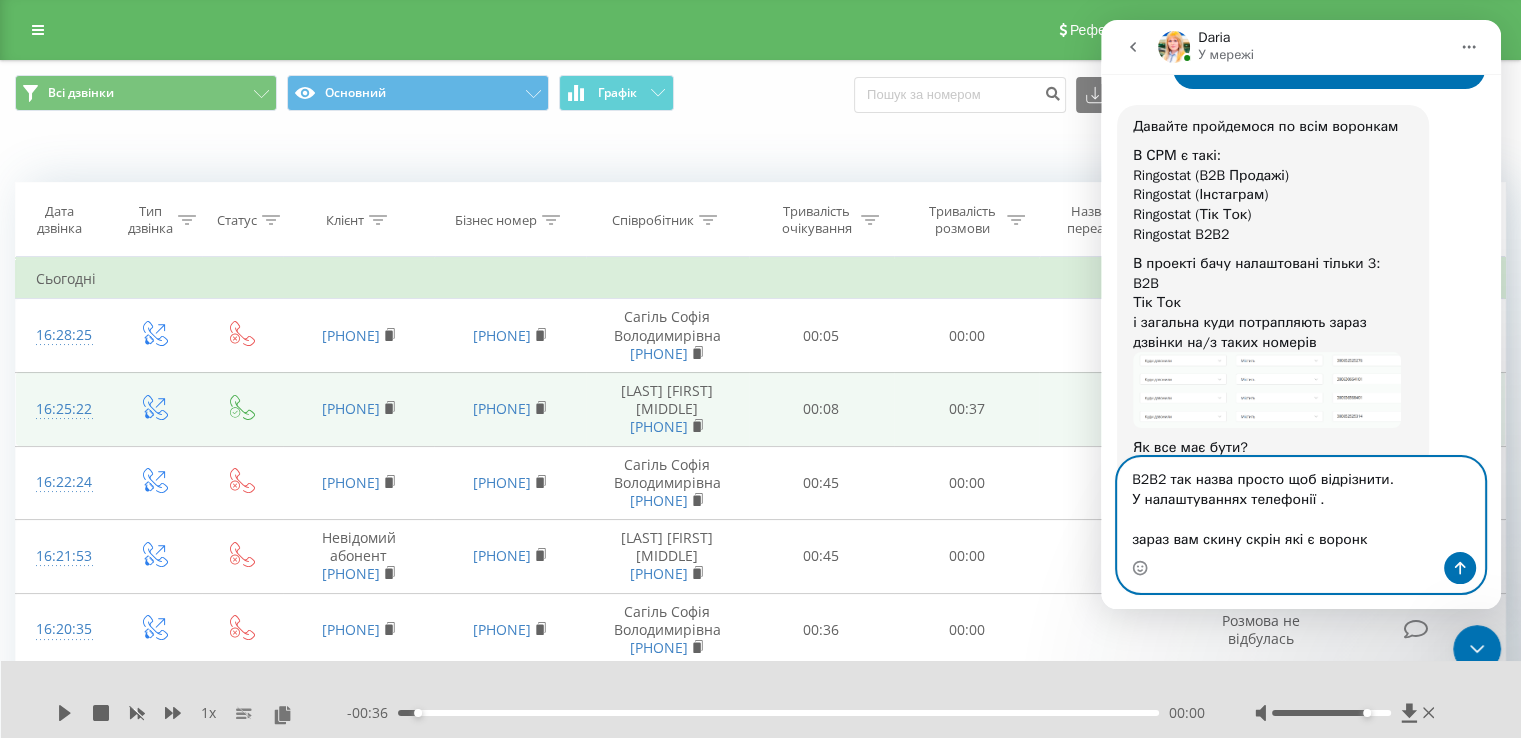 type on "B2B2 так назва просто щоб відрізнити.
У налаштуваннях телефонії .
зараз вам скину скрін які є воронки" 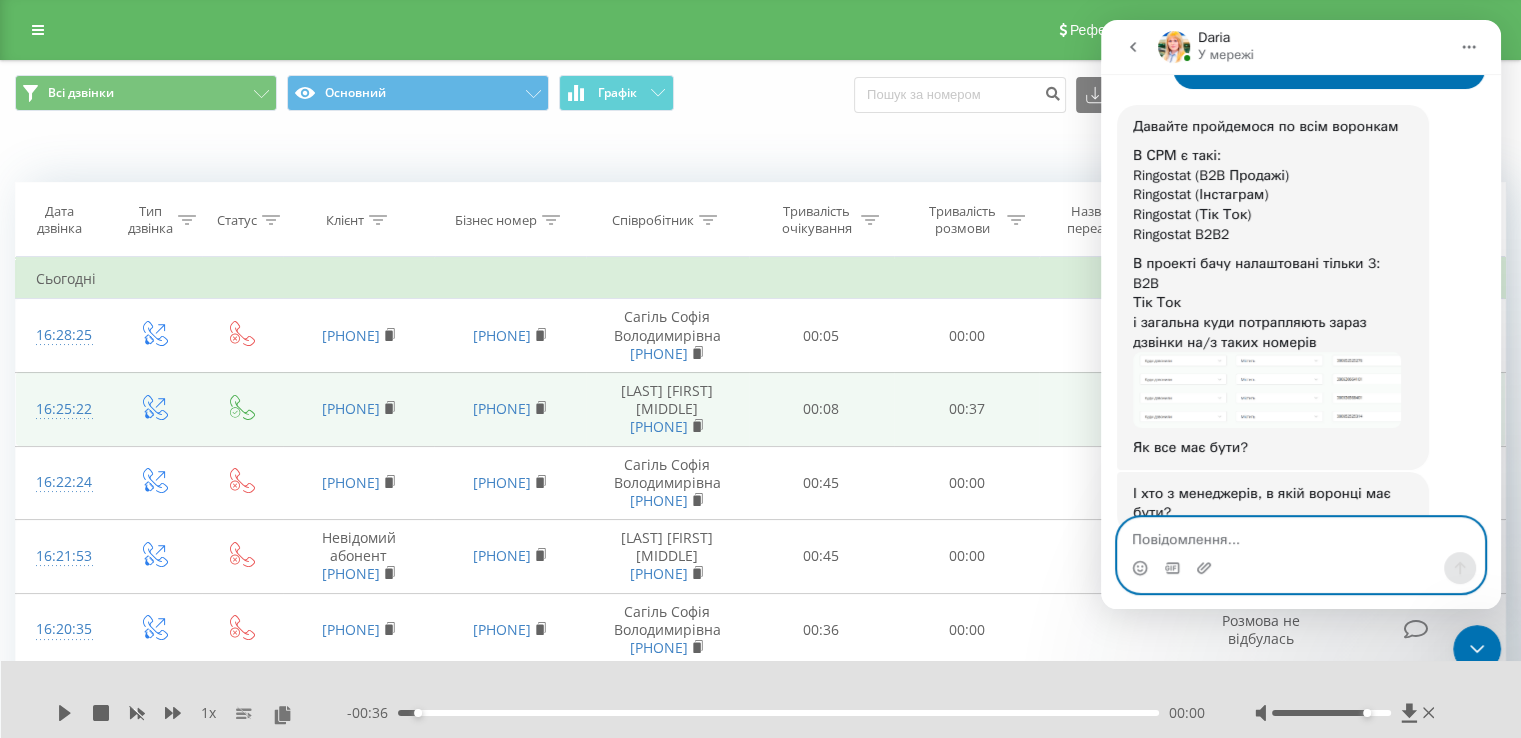 scroll, scrollTop: 3412, scrollLeft: 0, axis: vertical 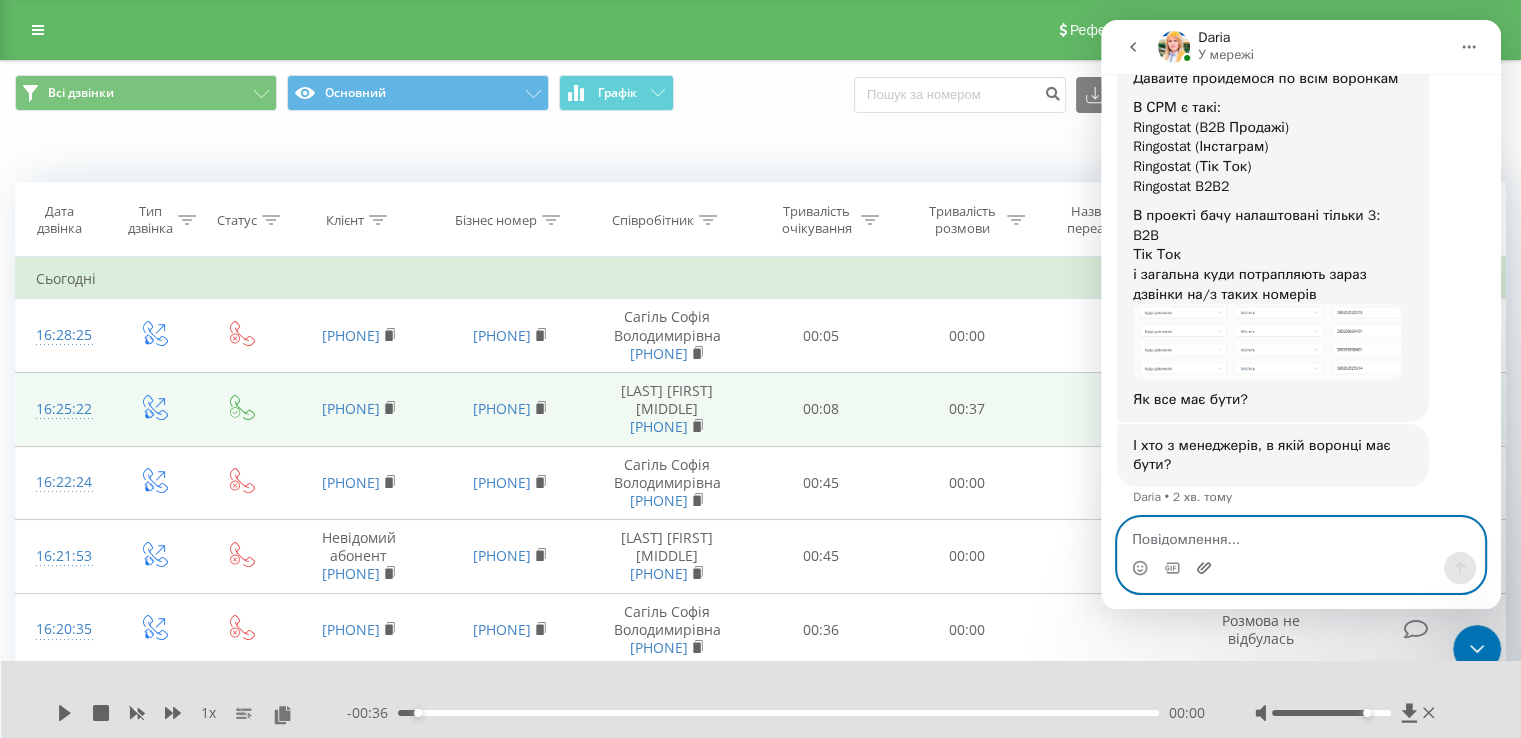 click 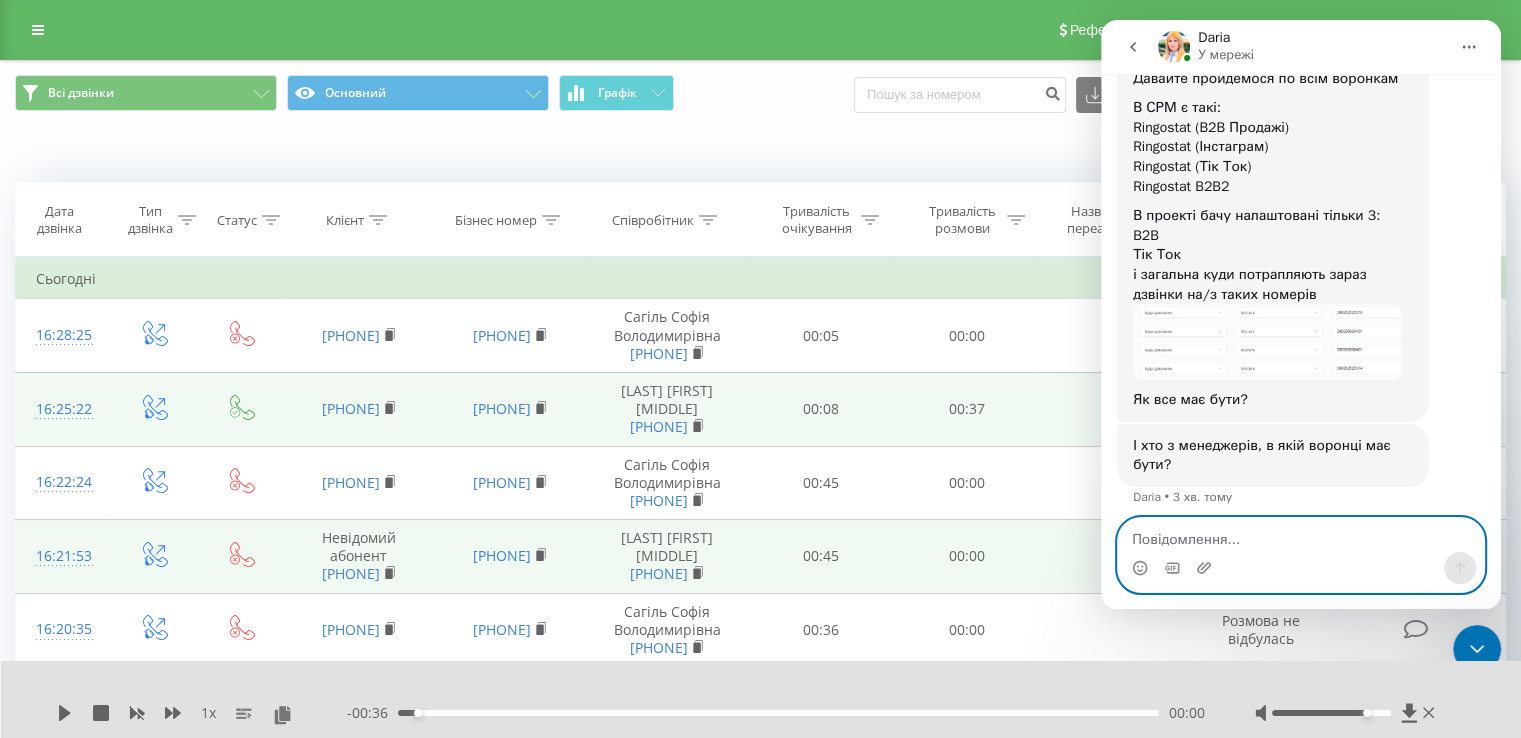 scroll, scrollTop: 3589, scrollLeft: 0, axis: vertical 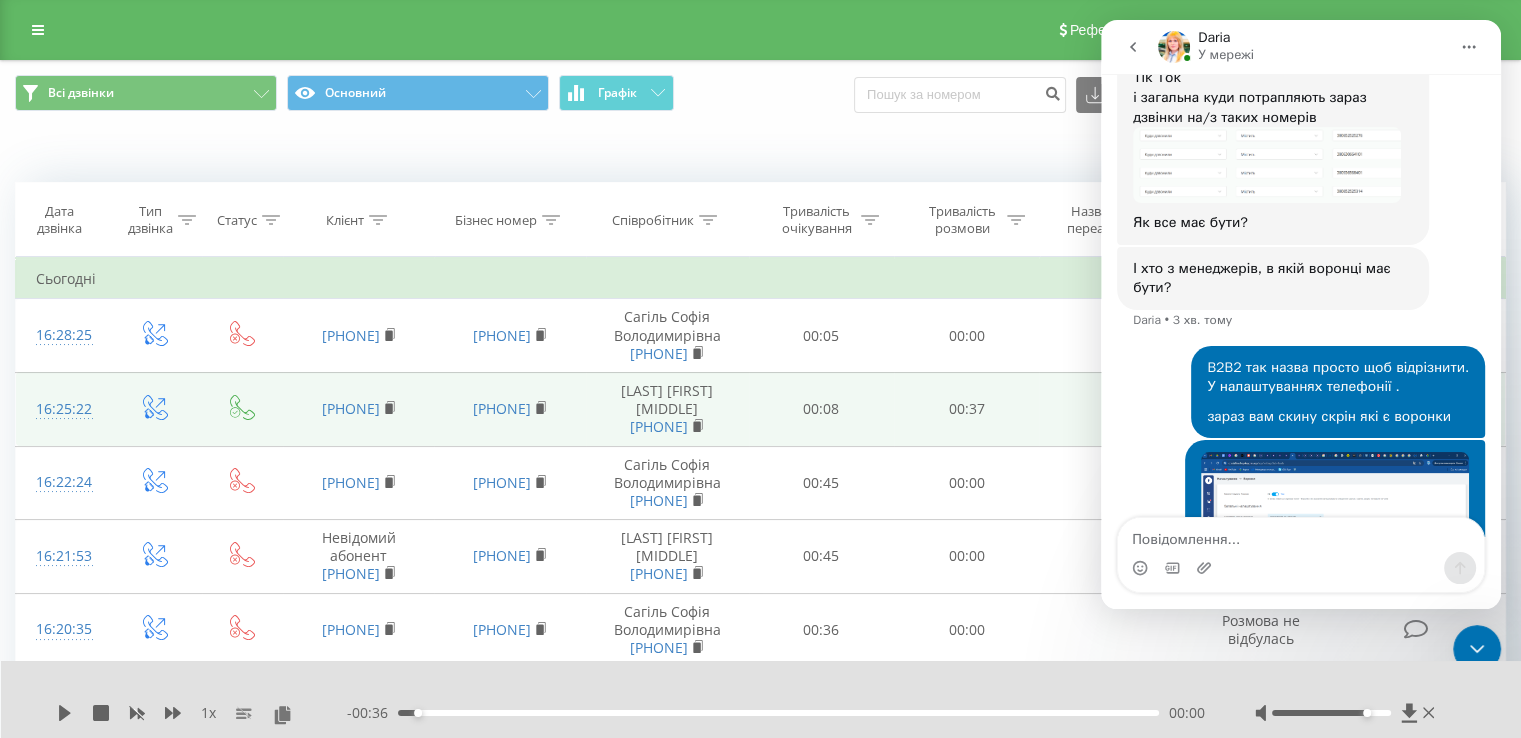 click at bounding box center (1335, 527) 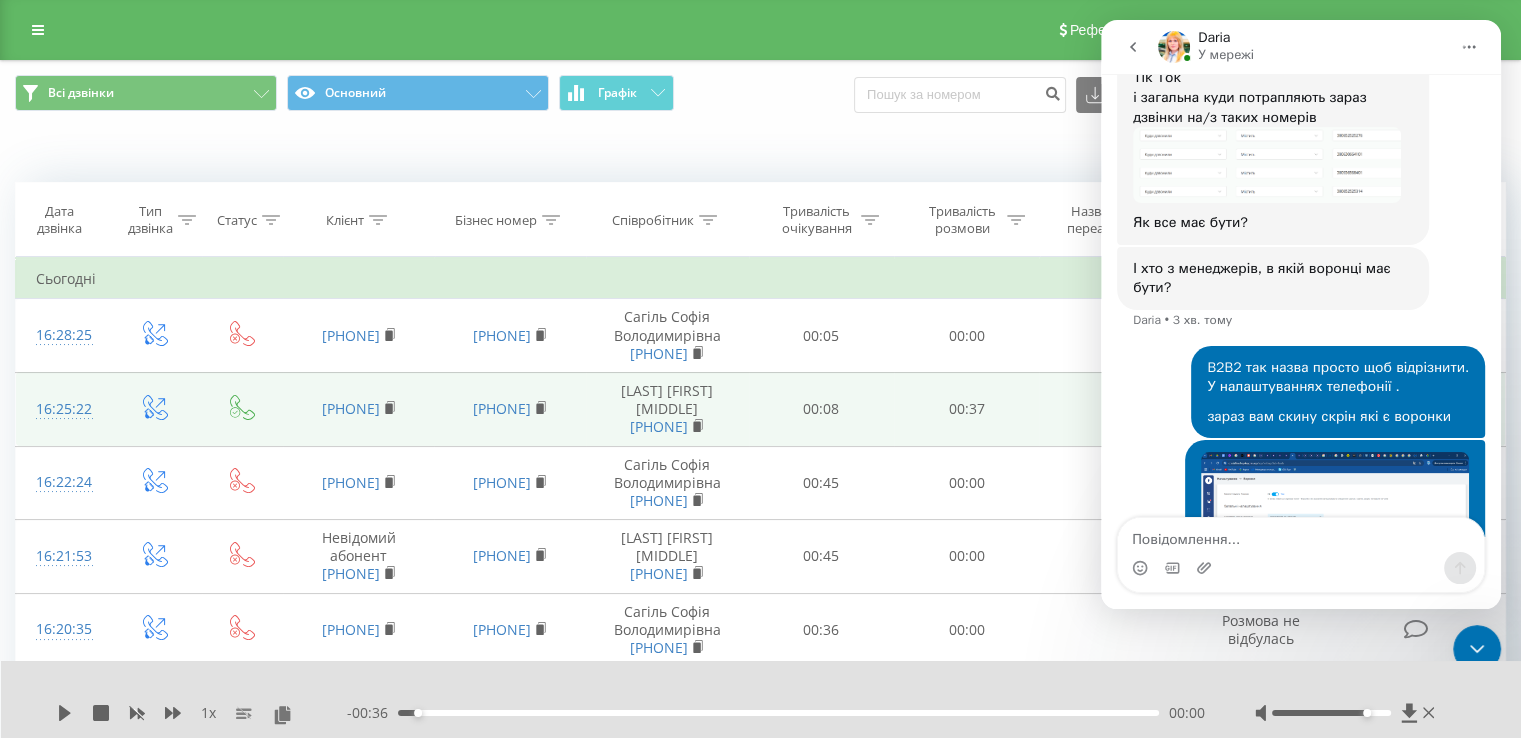 scroll, scrollTop: 0, scrollLeft: 0, axis: both 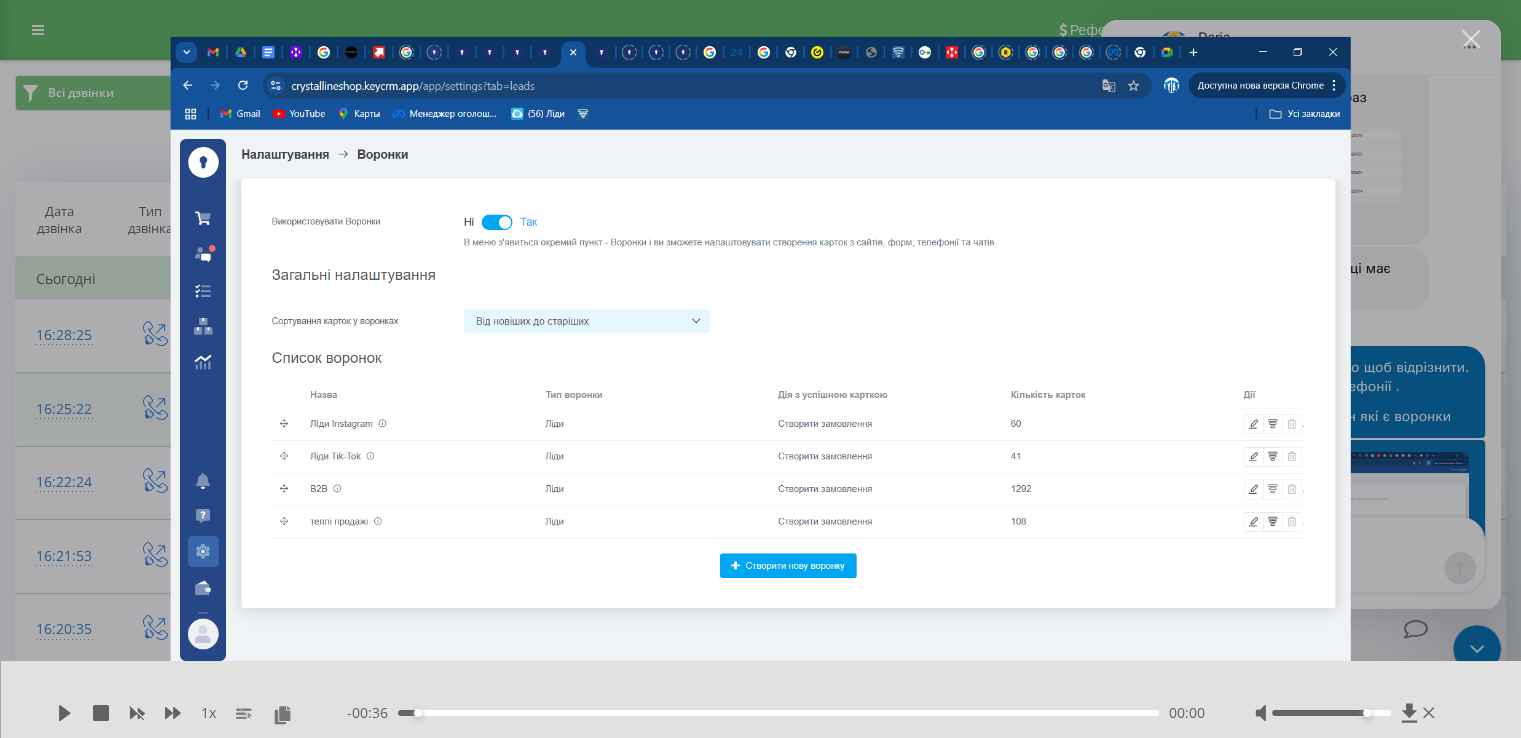 click at bounding box center [760, 369] 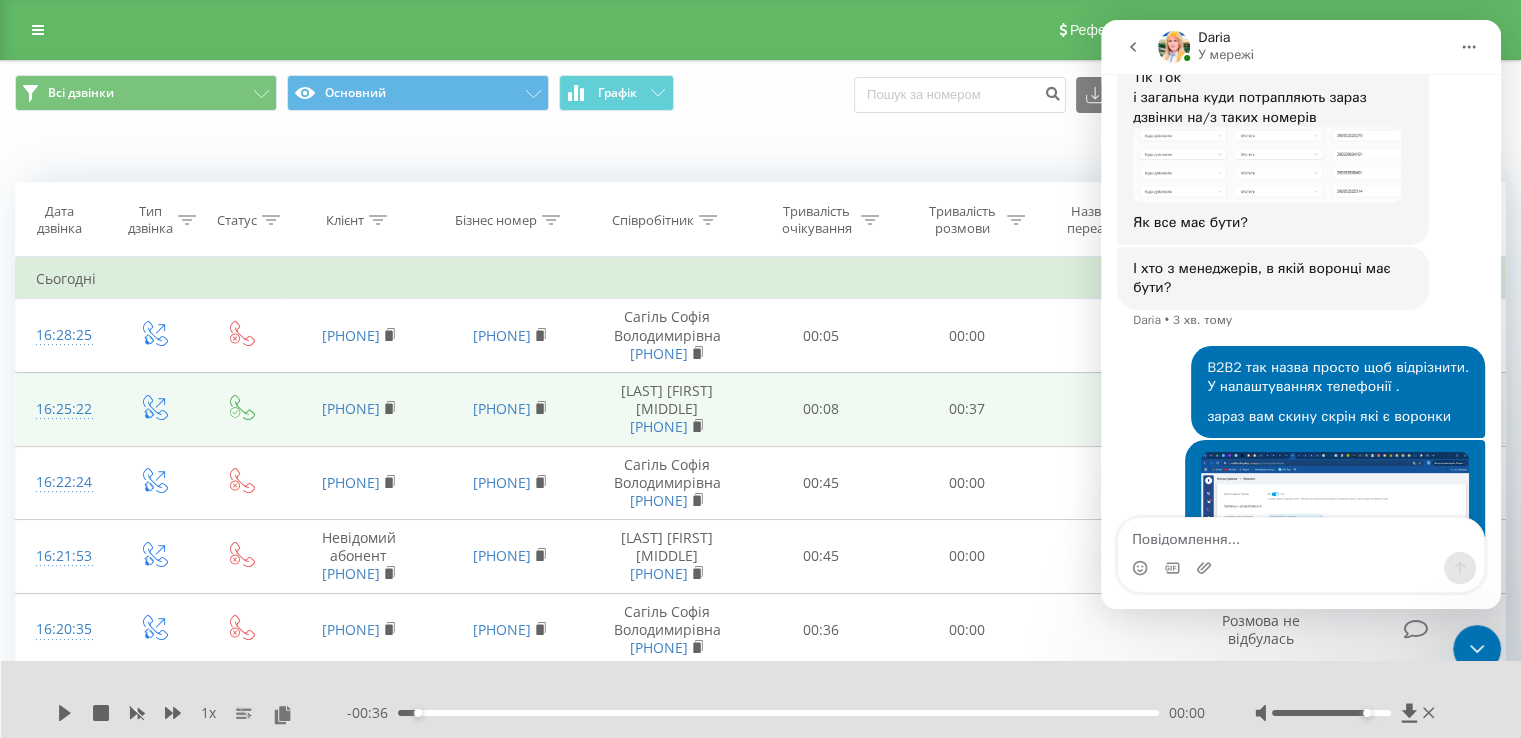 click at bounding box center (1335, 527) 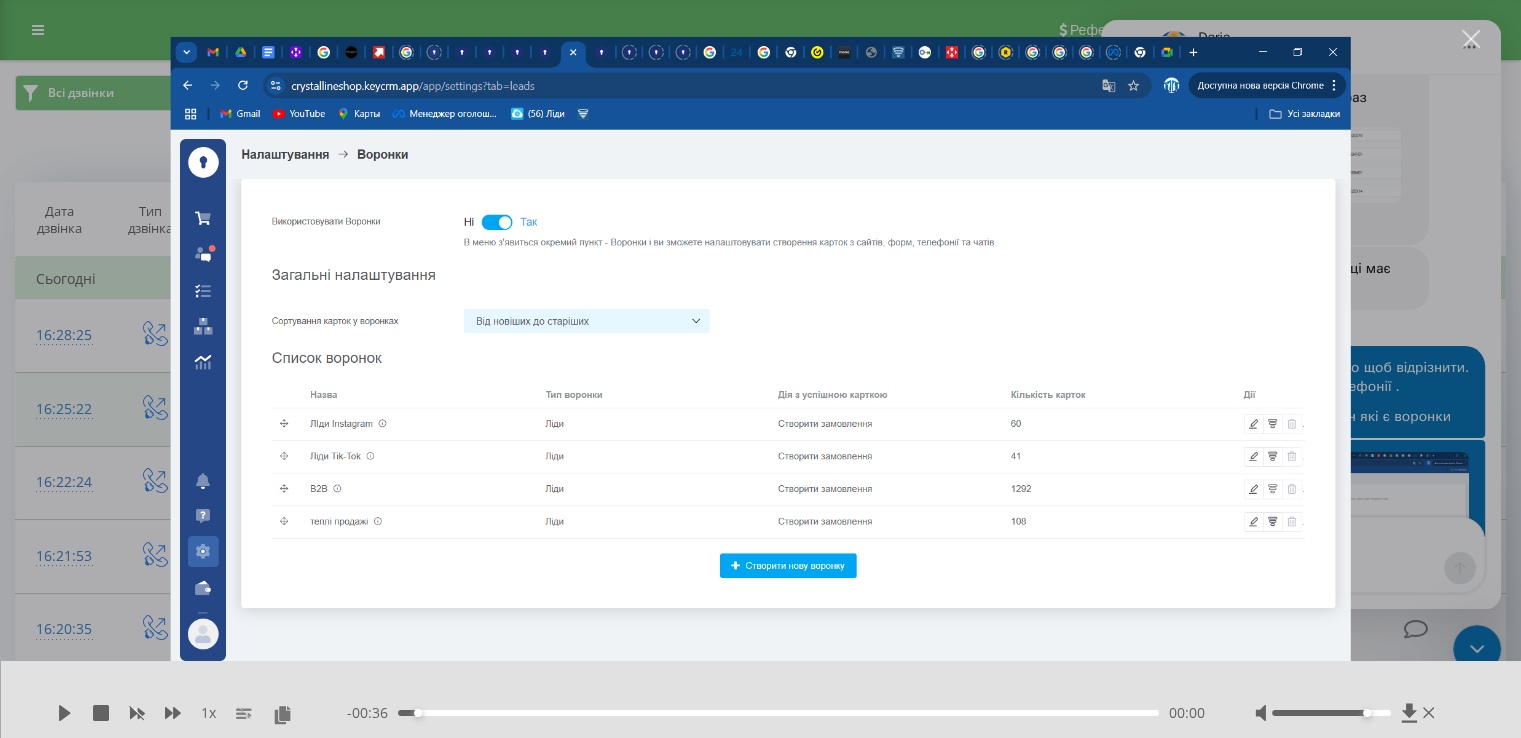 scroll, scrollTop: 0, scrollLeft: 0, axis: both 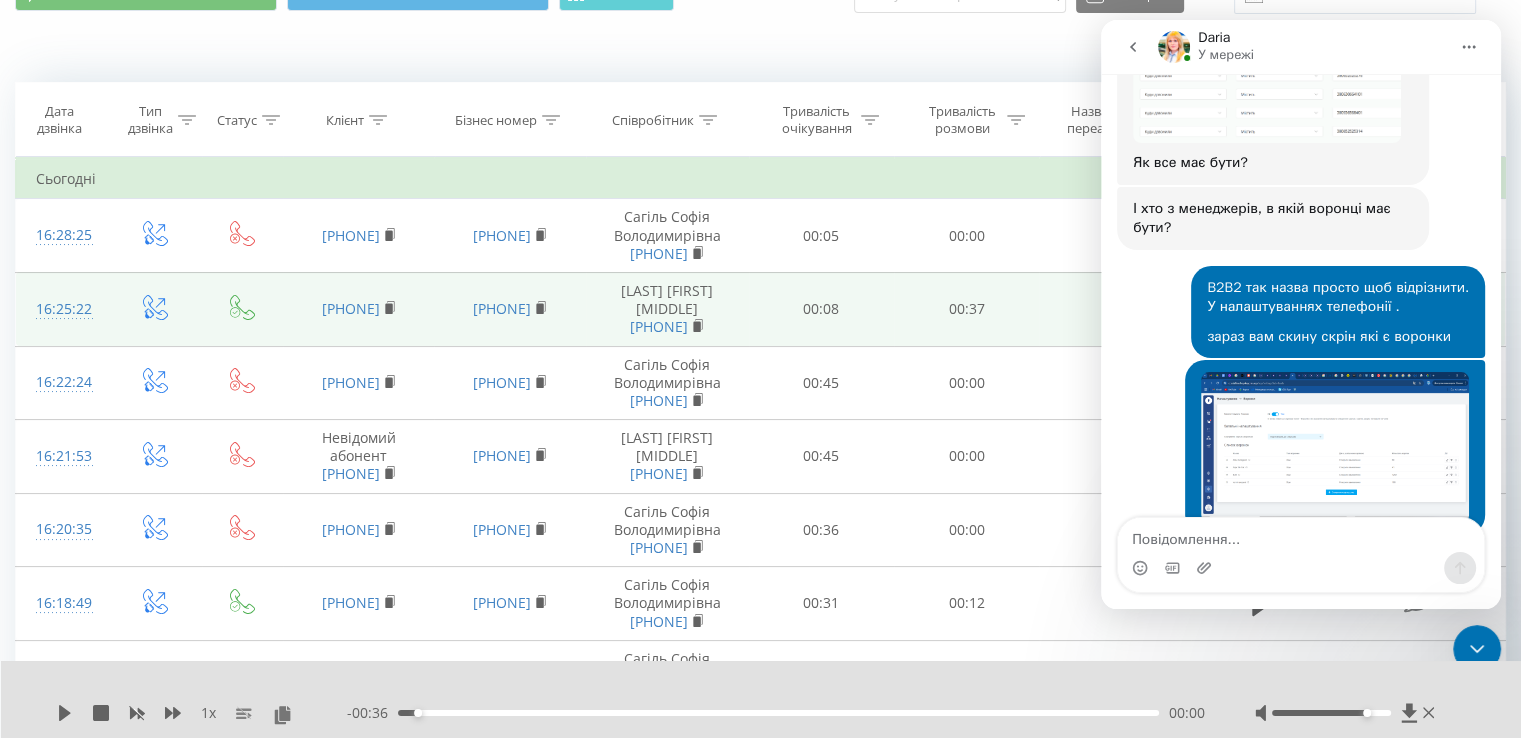click at bounding box center (1335, 447) 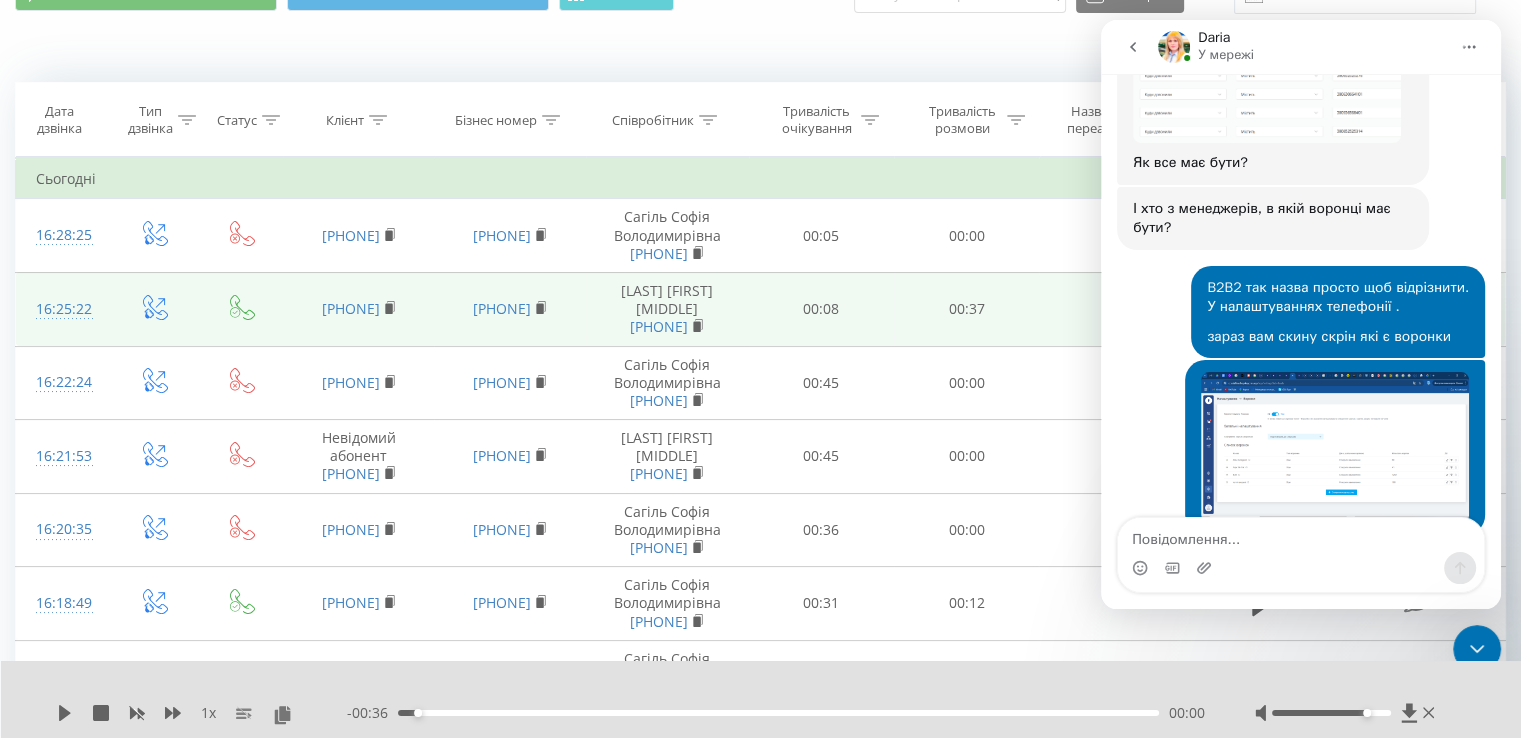 scroll, scrollTop: 0, scrollLeft: 0, axis: both 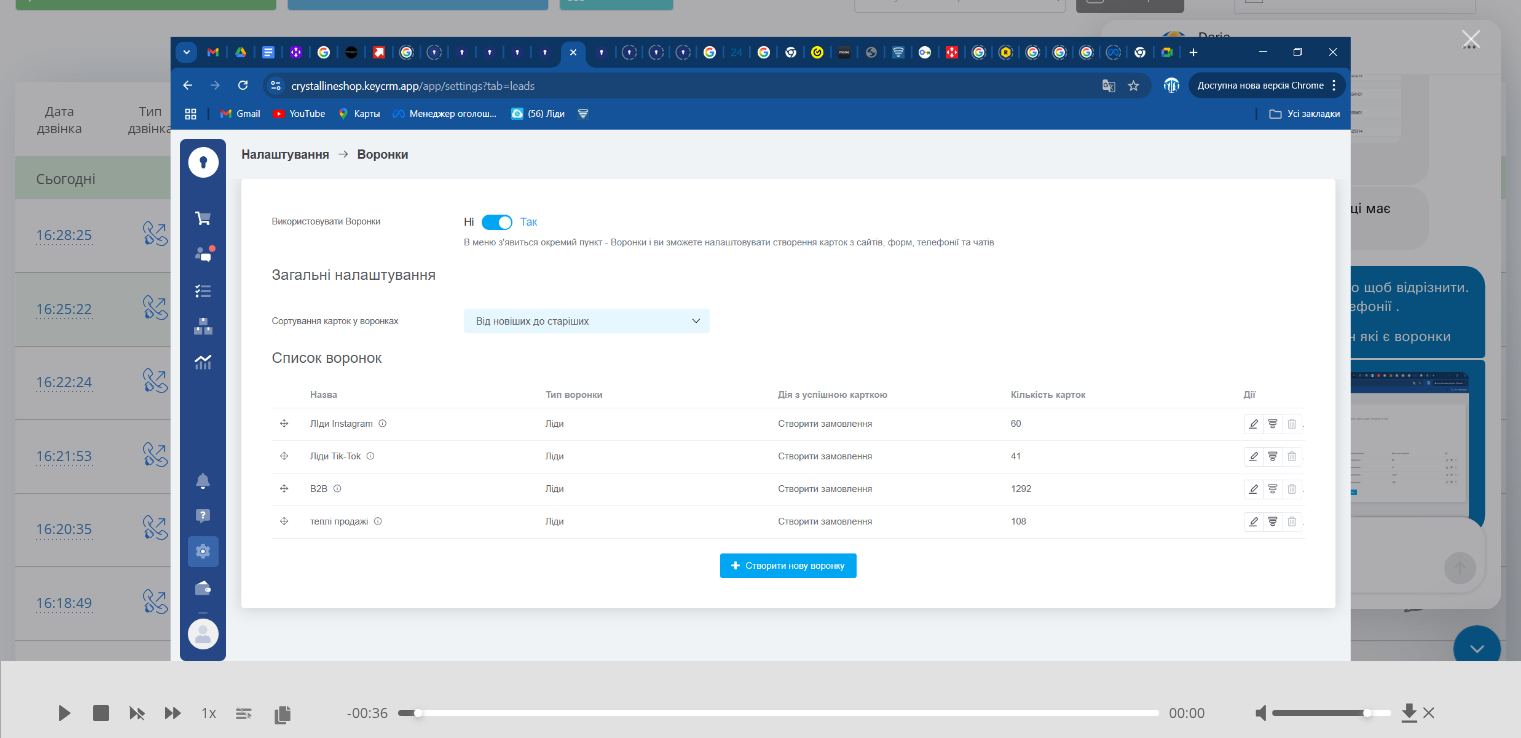 click at bounding box center (760, 369) 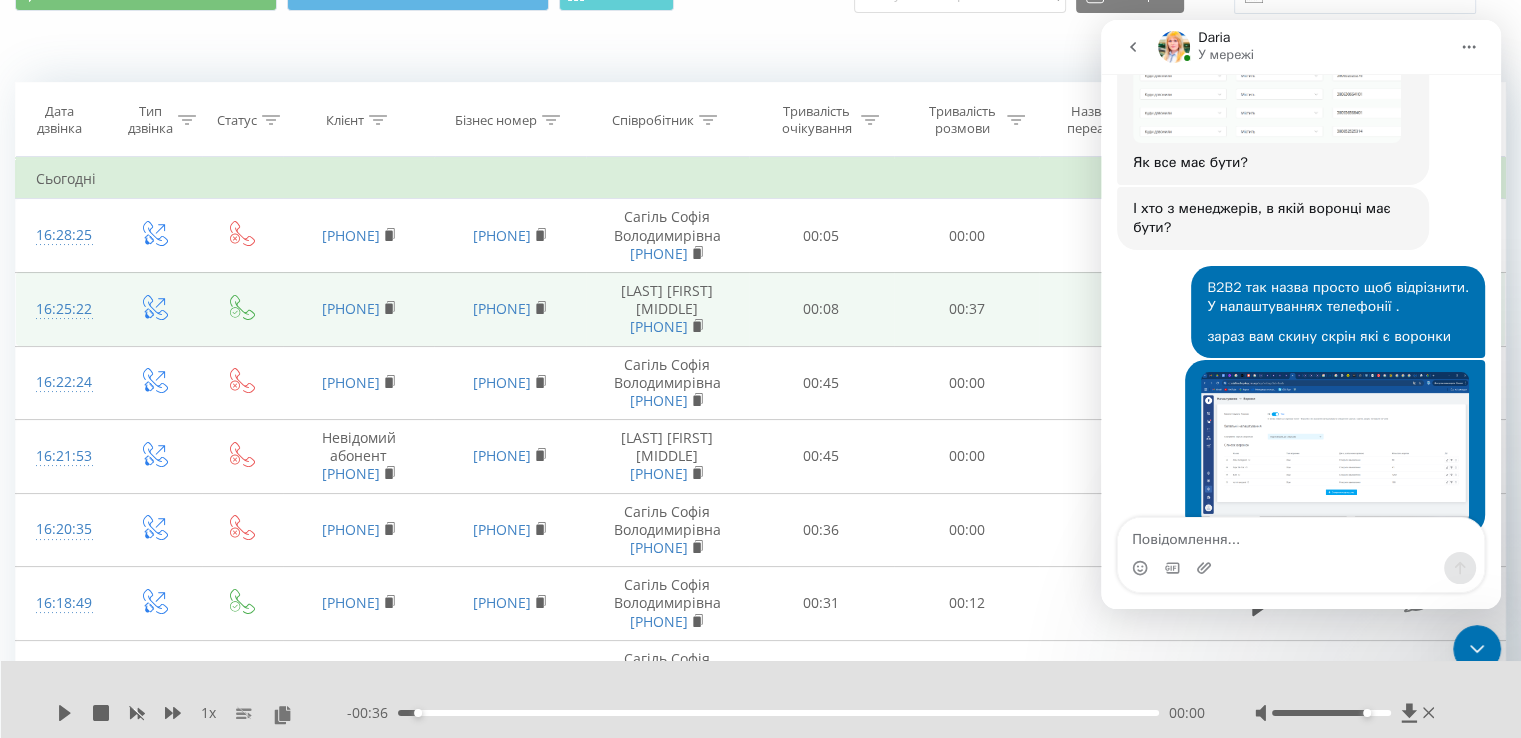 click at bounding box center (1335, 447) 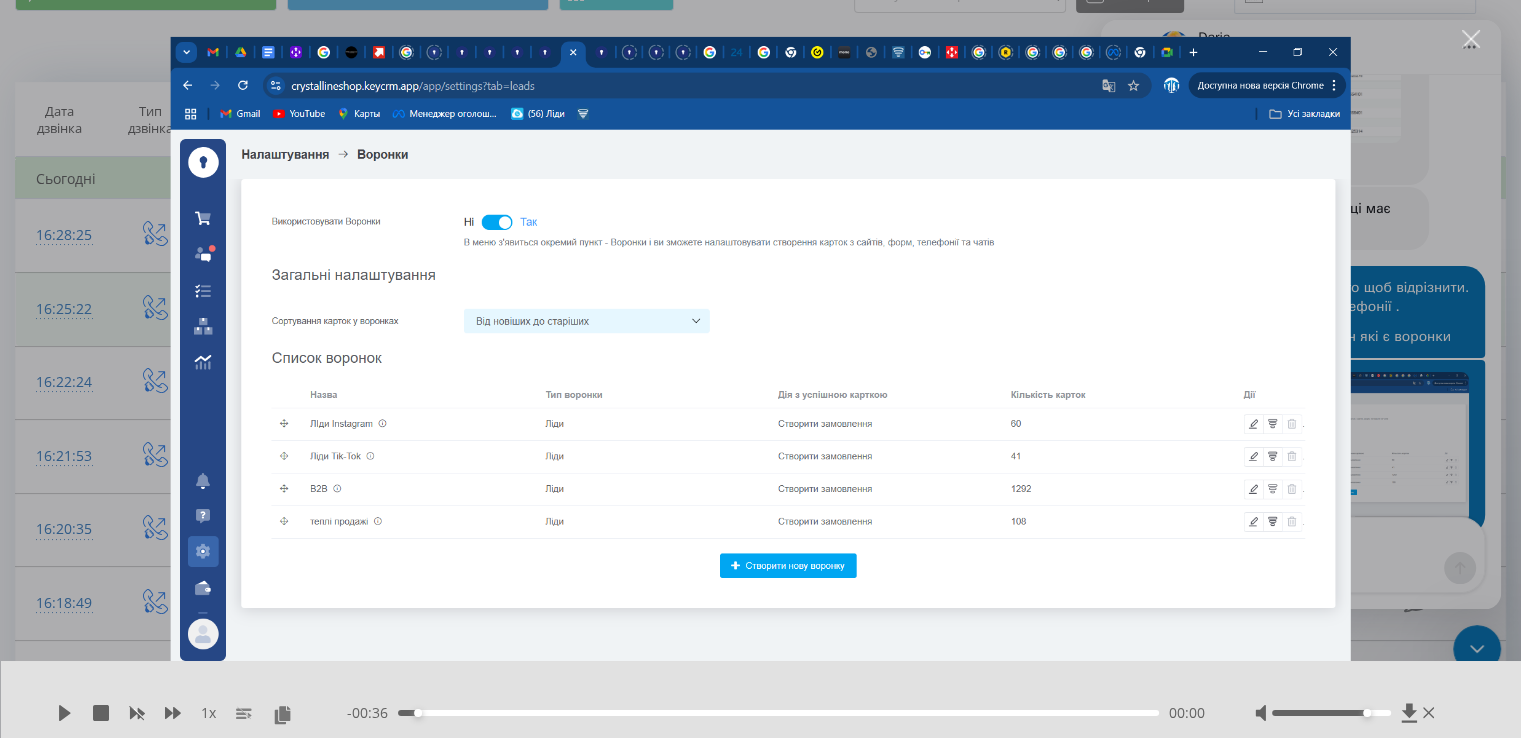 scroll, scrollTop: 0, scrollLeft: 0, axis: both 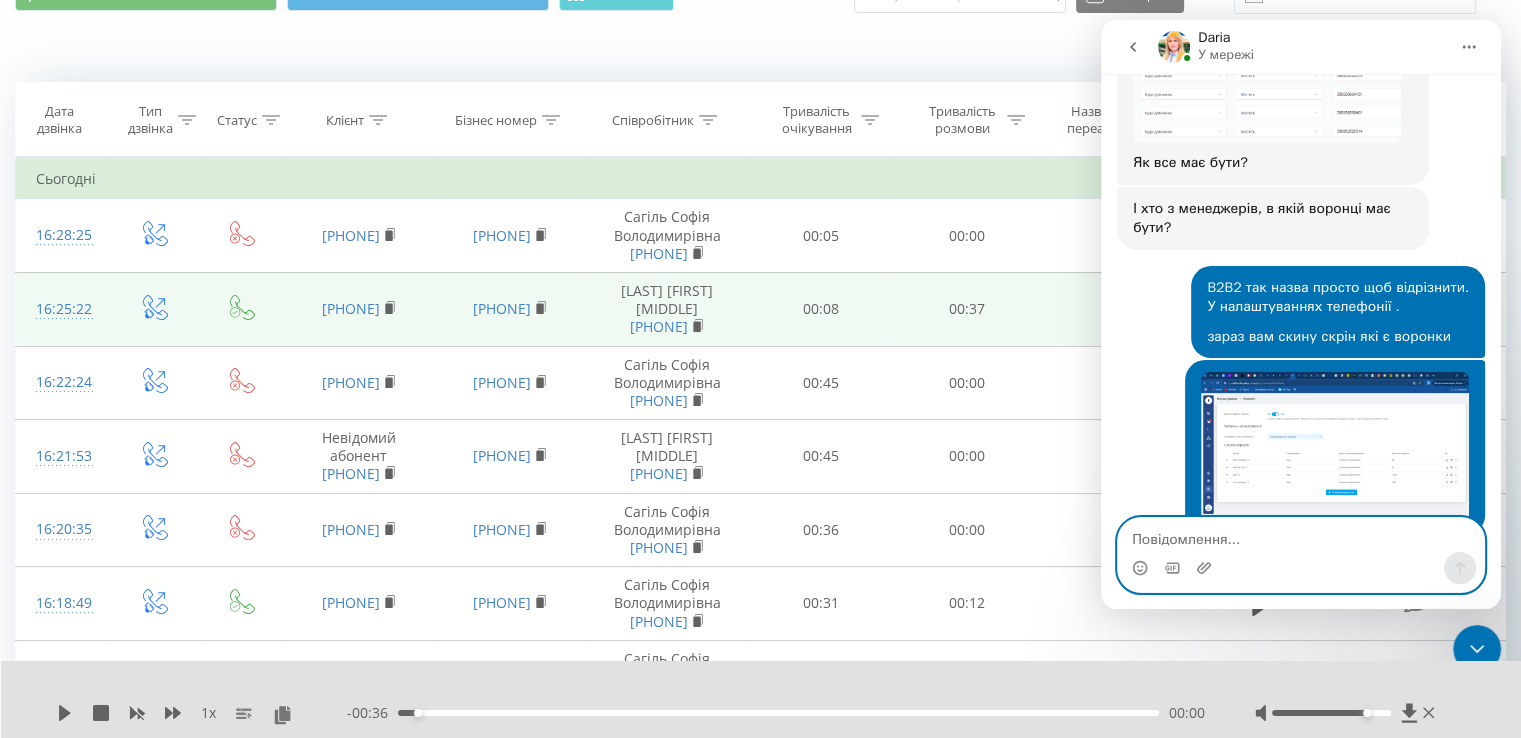 click at bounding box center (1301, 535) 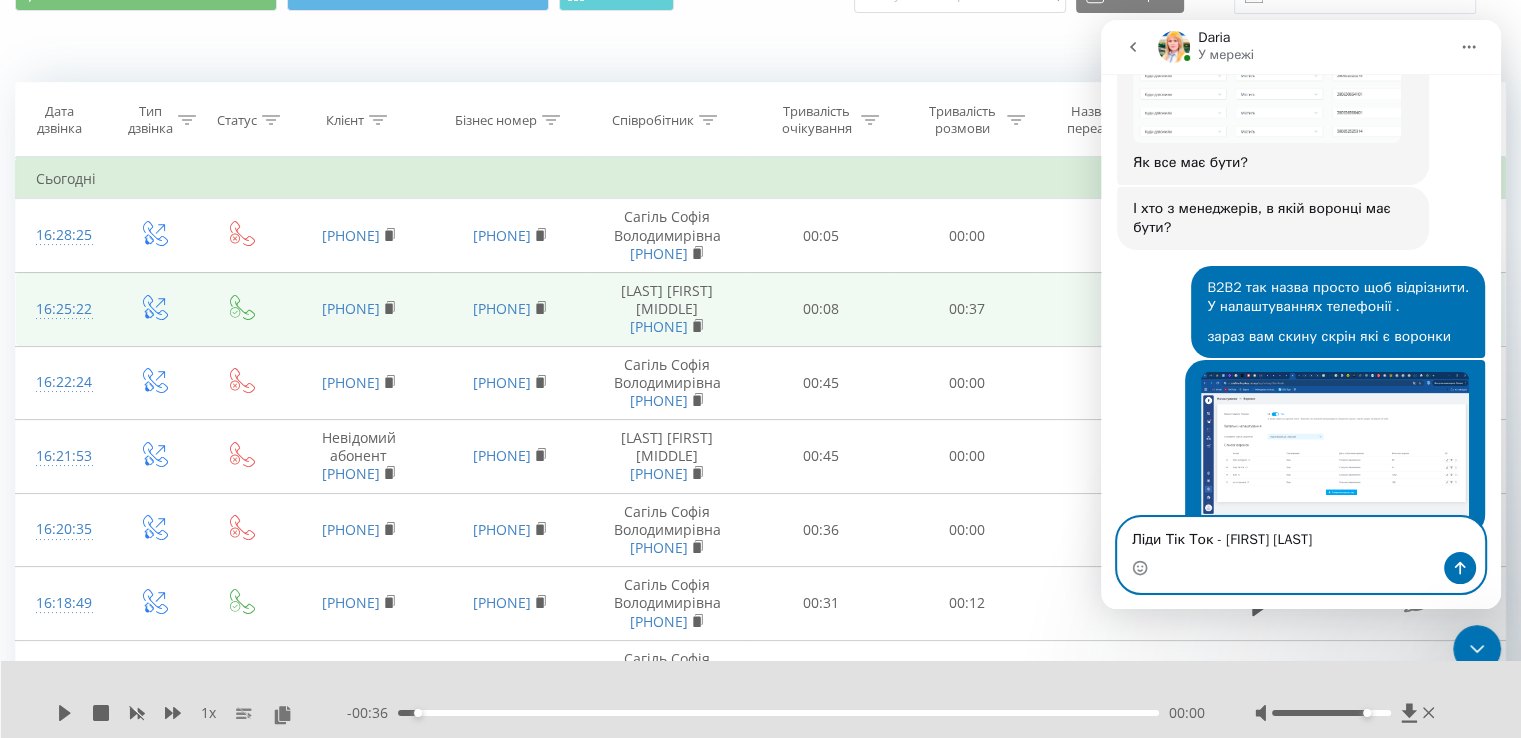 scroll, scrollTop: 3669, scrollLeft: 0, axis: vertical 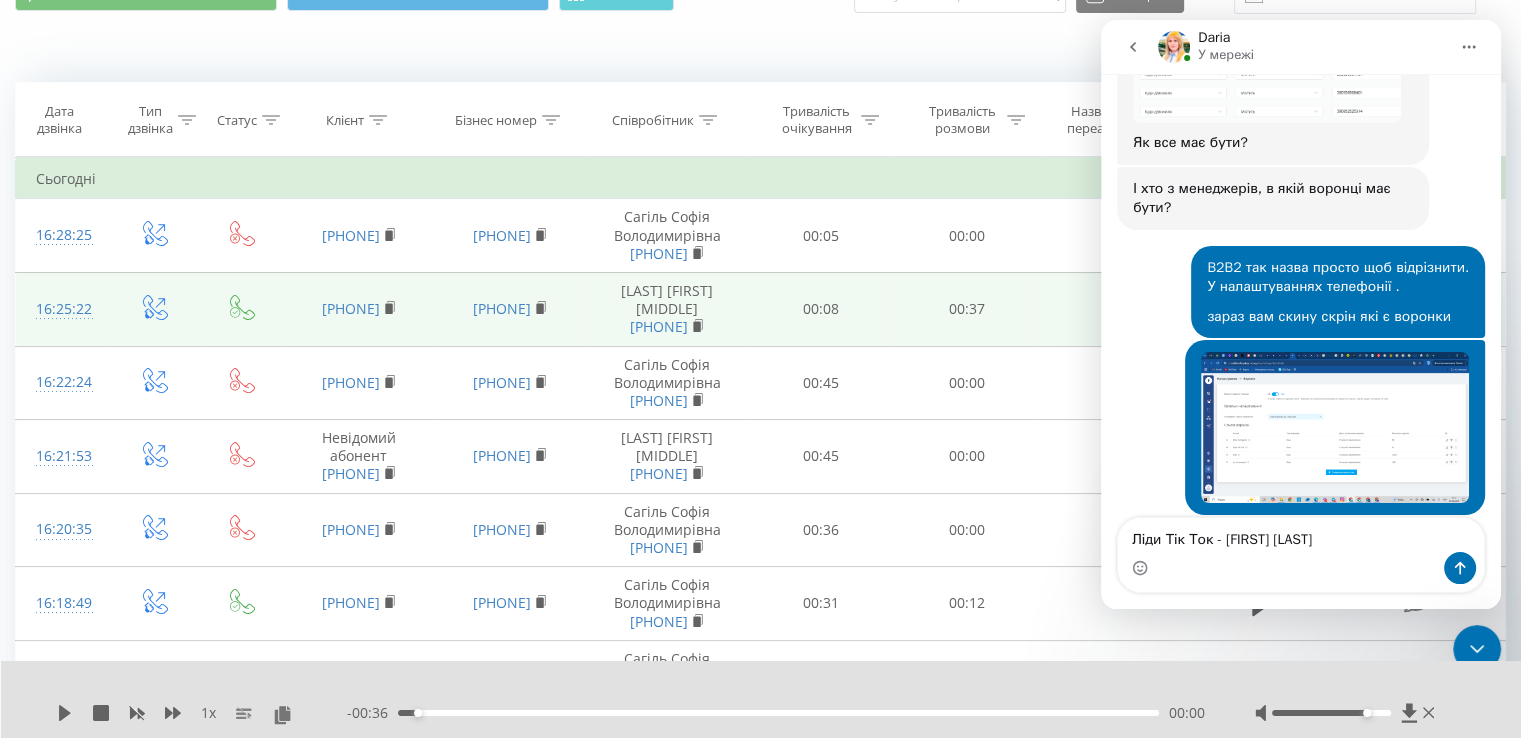 click at bounding box center (1335, 427) 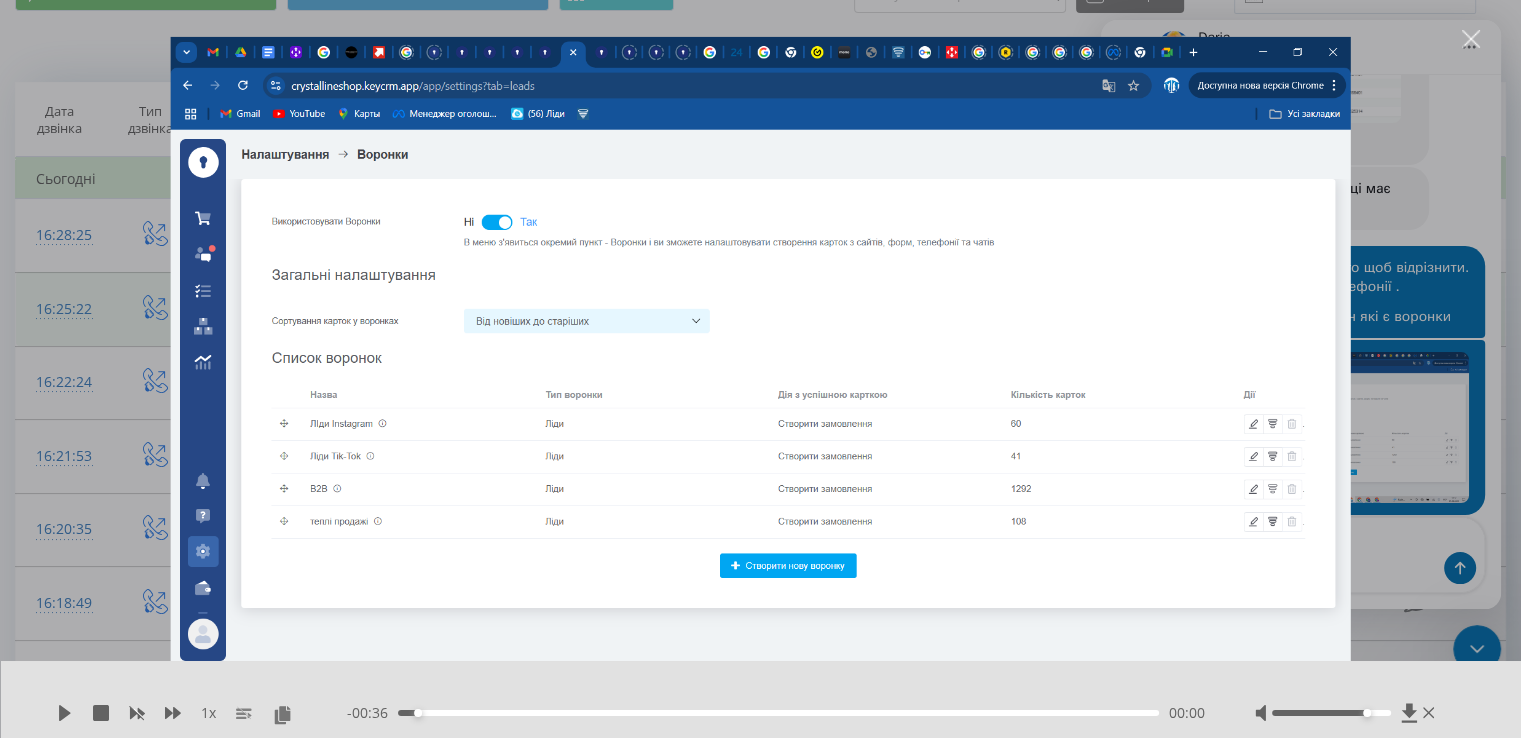 scroll, scrollTop: 0, scrollLeft: 0, axis: both 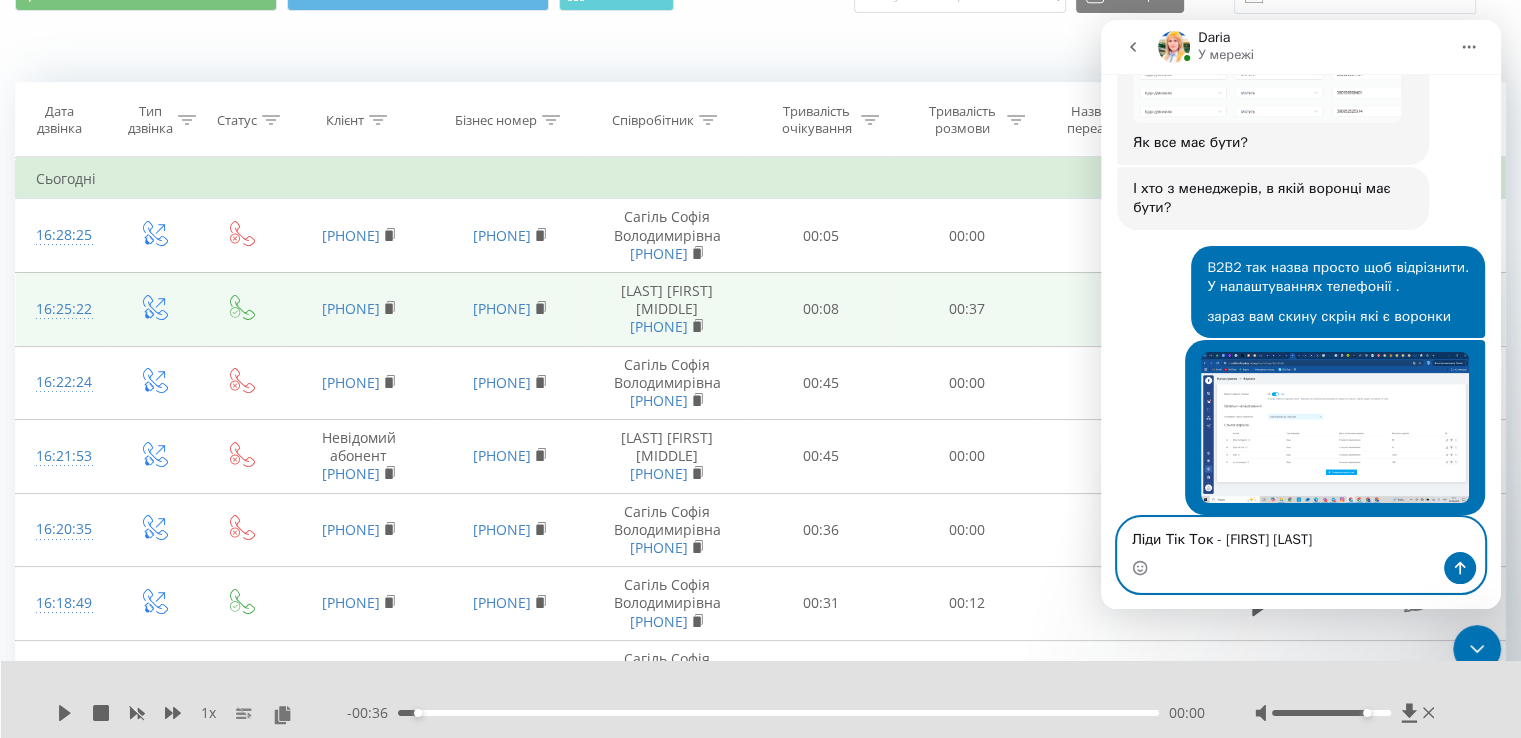 click on "Ліди Тік Ток - [FIRST] [LAST]" at bounding box center [1301, 535] 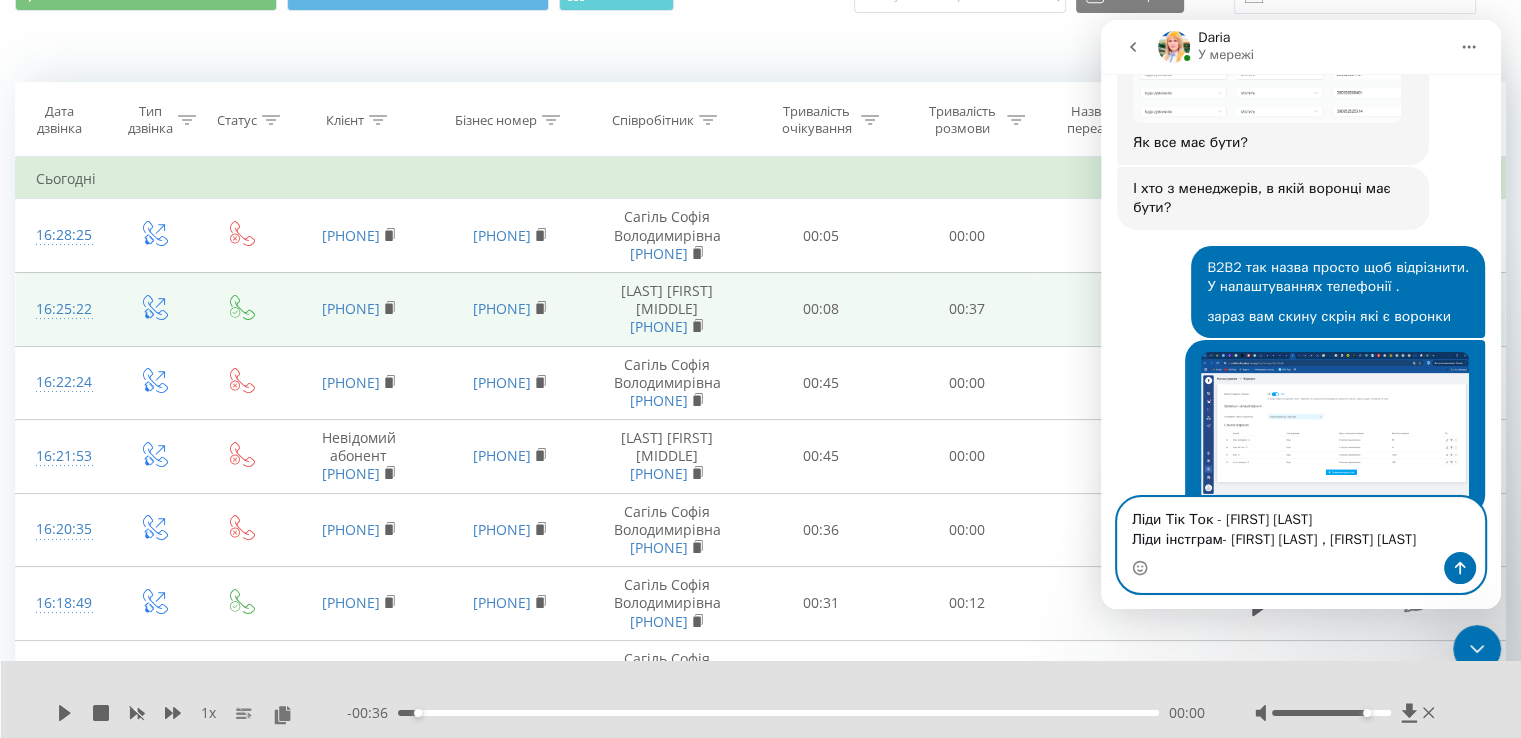 scroll, scrollTop: 3689, scrollLeft: 0, axis: vertical 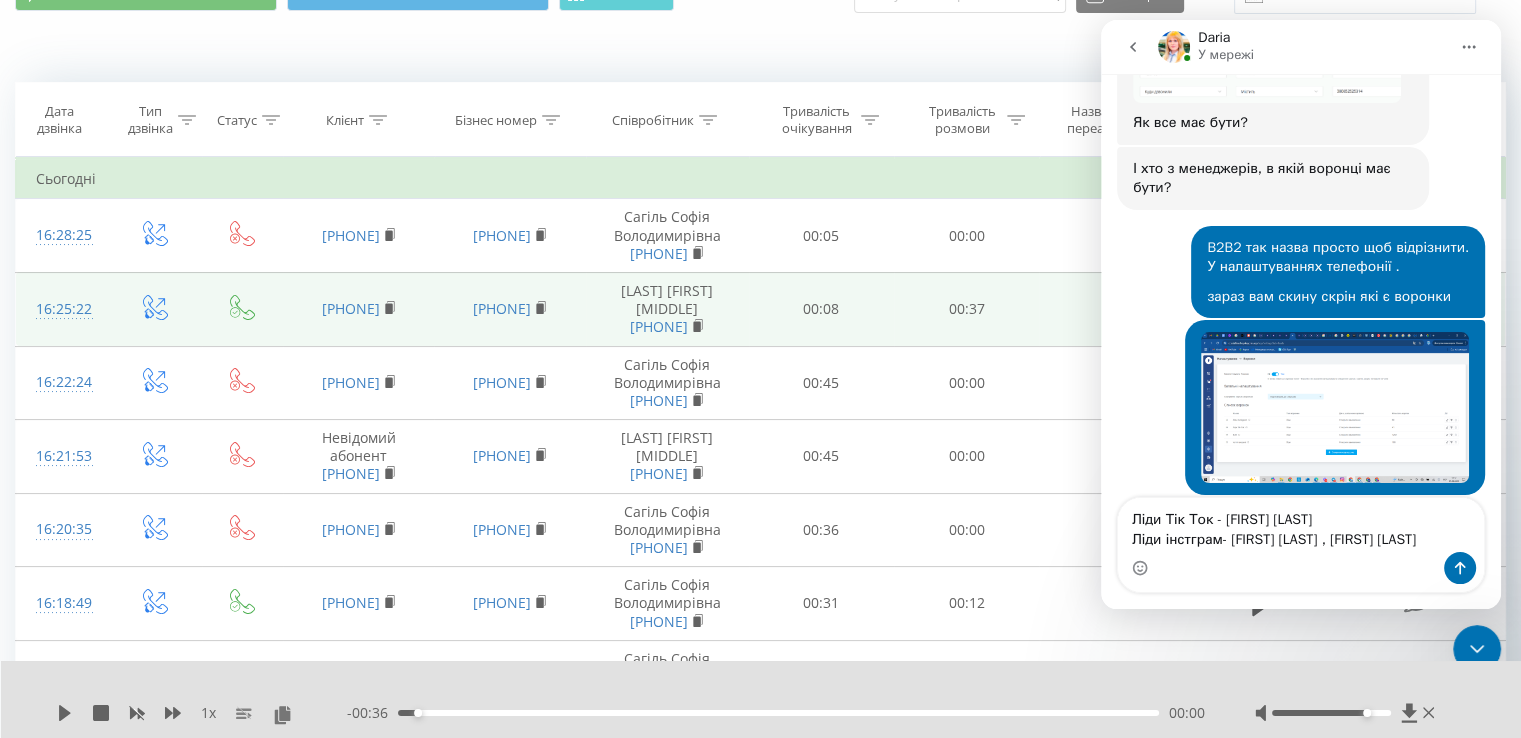 click at bounding box center [1335, 407] 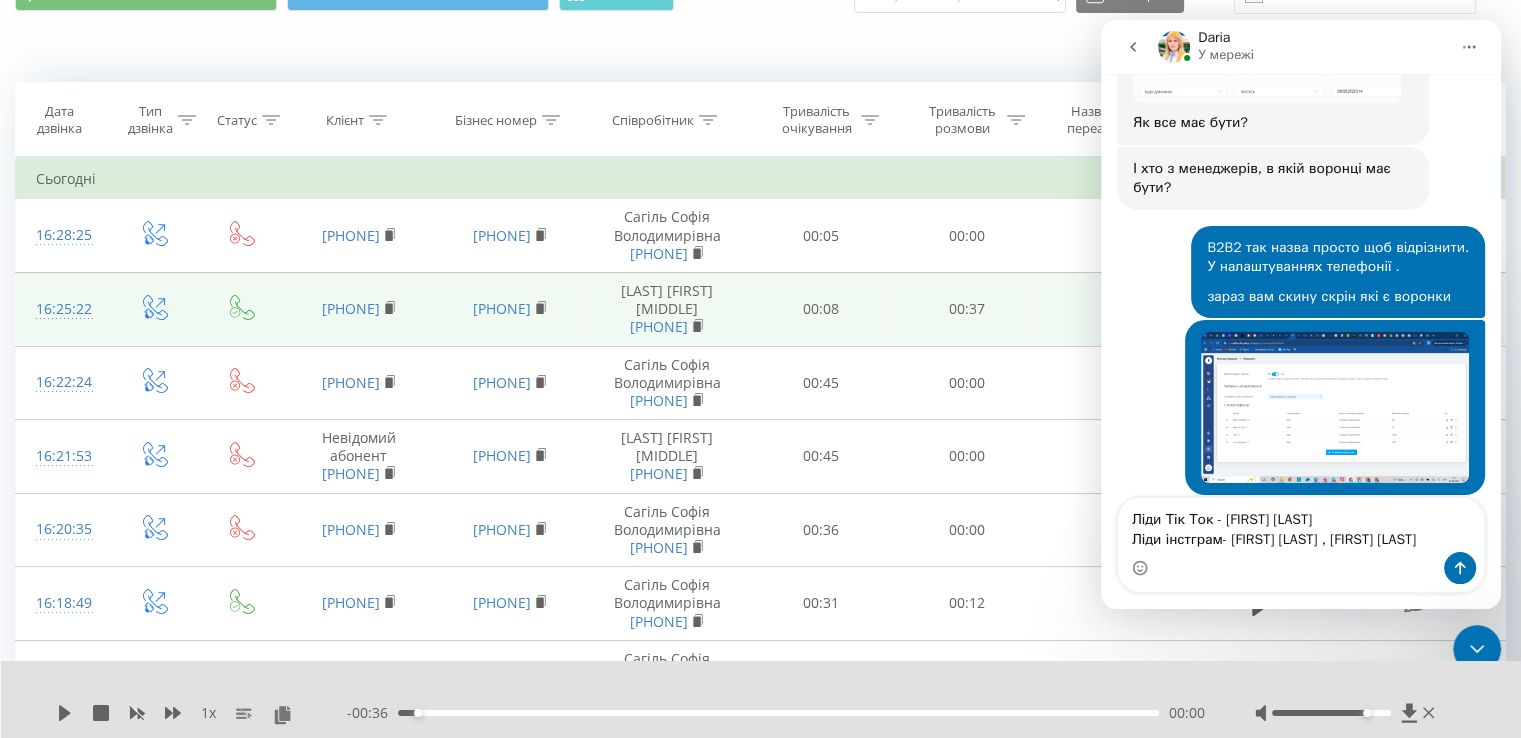 scroll, scrollTop: 0, scrollLeft: 0, axis: both 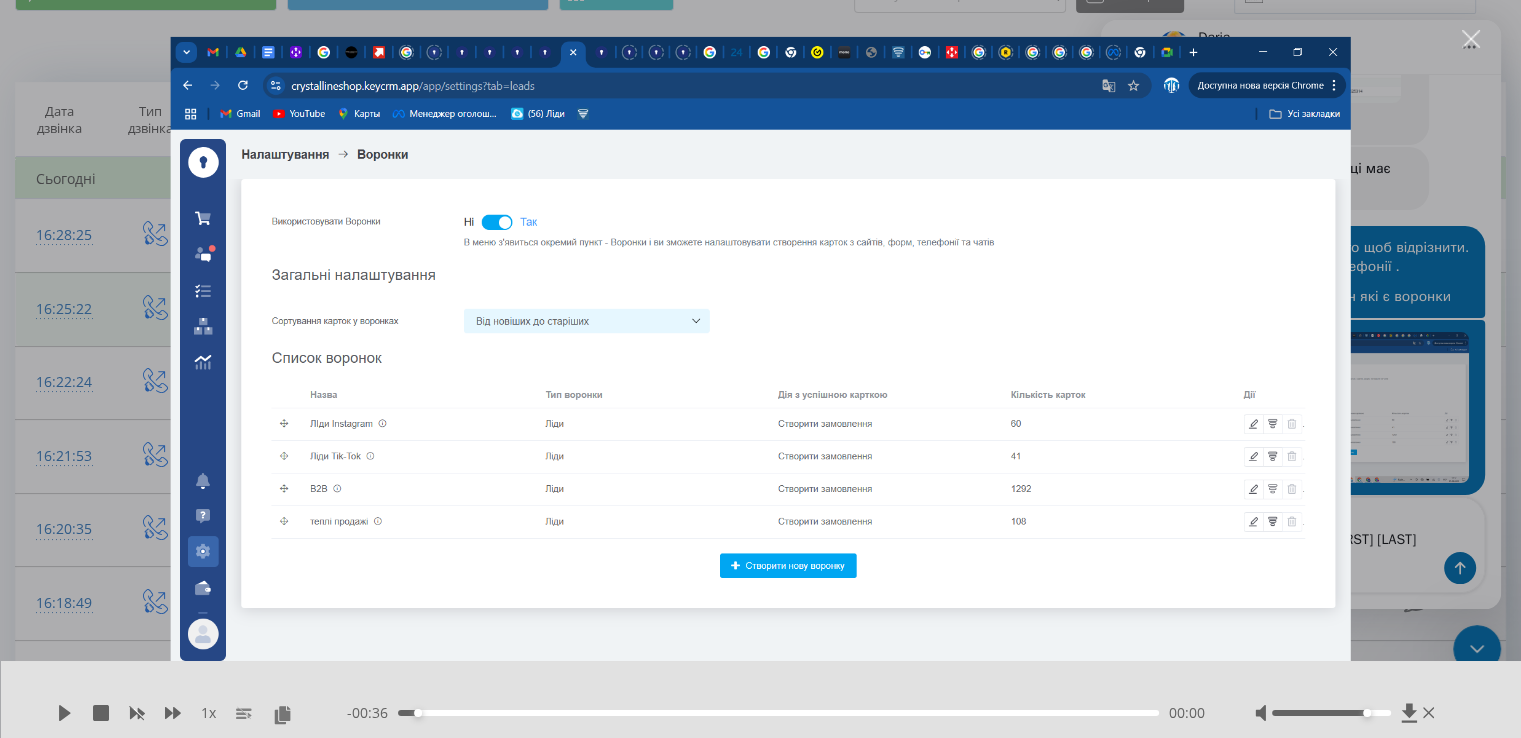 click at bounding box center (760, 369) 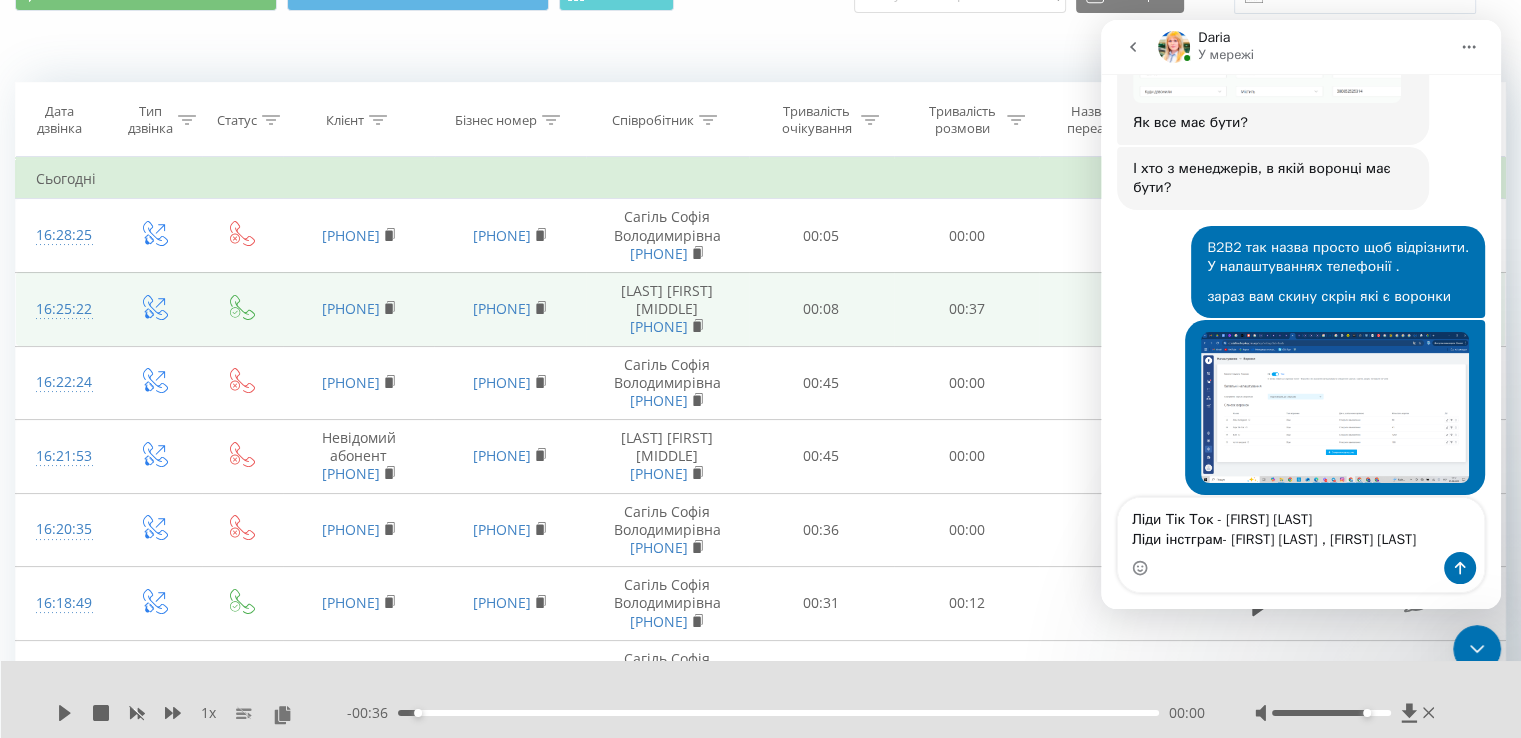 click at bounding box center [1335, 407] 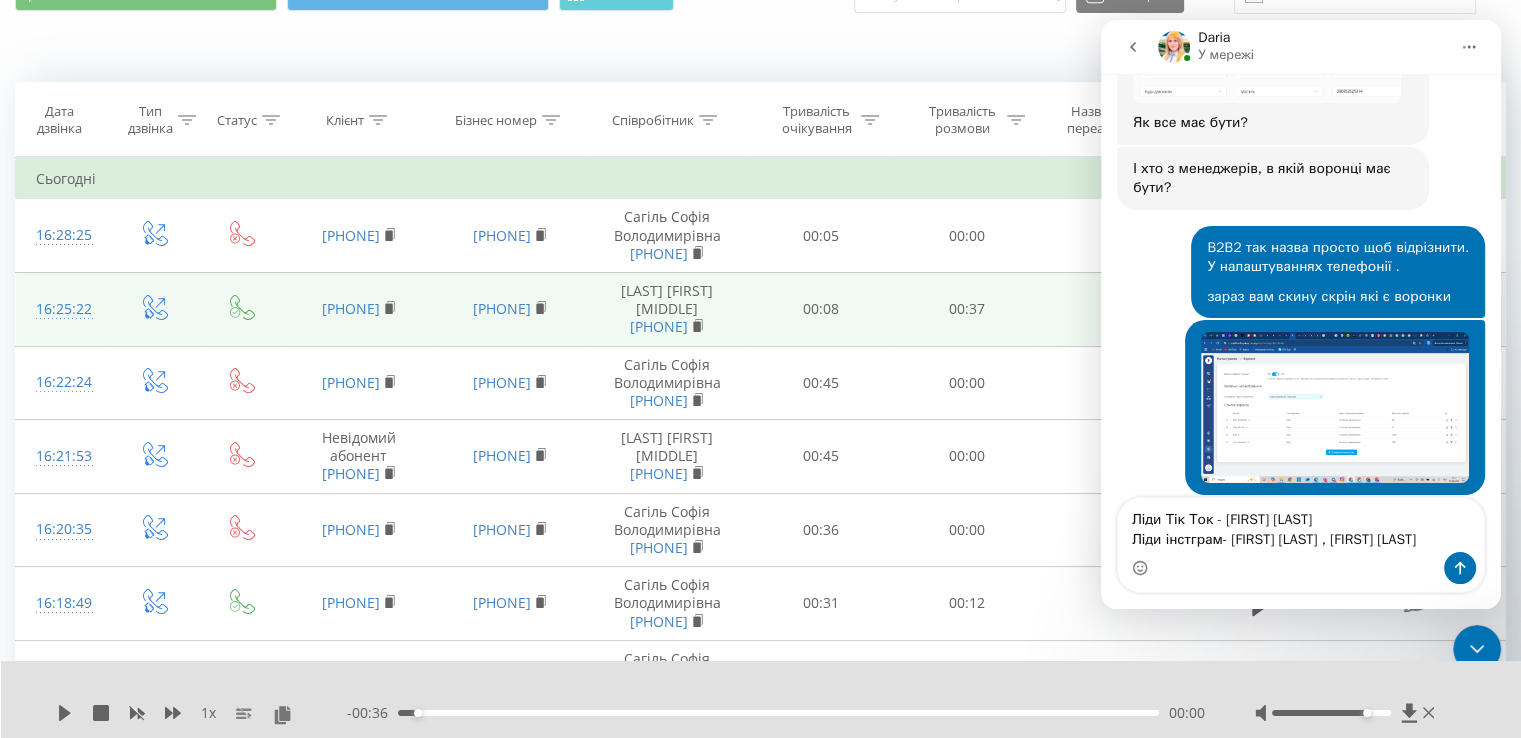 scroll, scrollTop: 0, scrollLeft: 0, axis: both 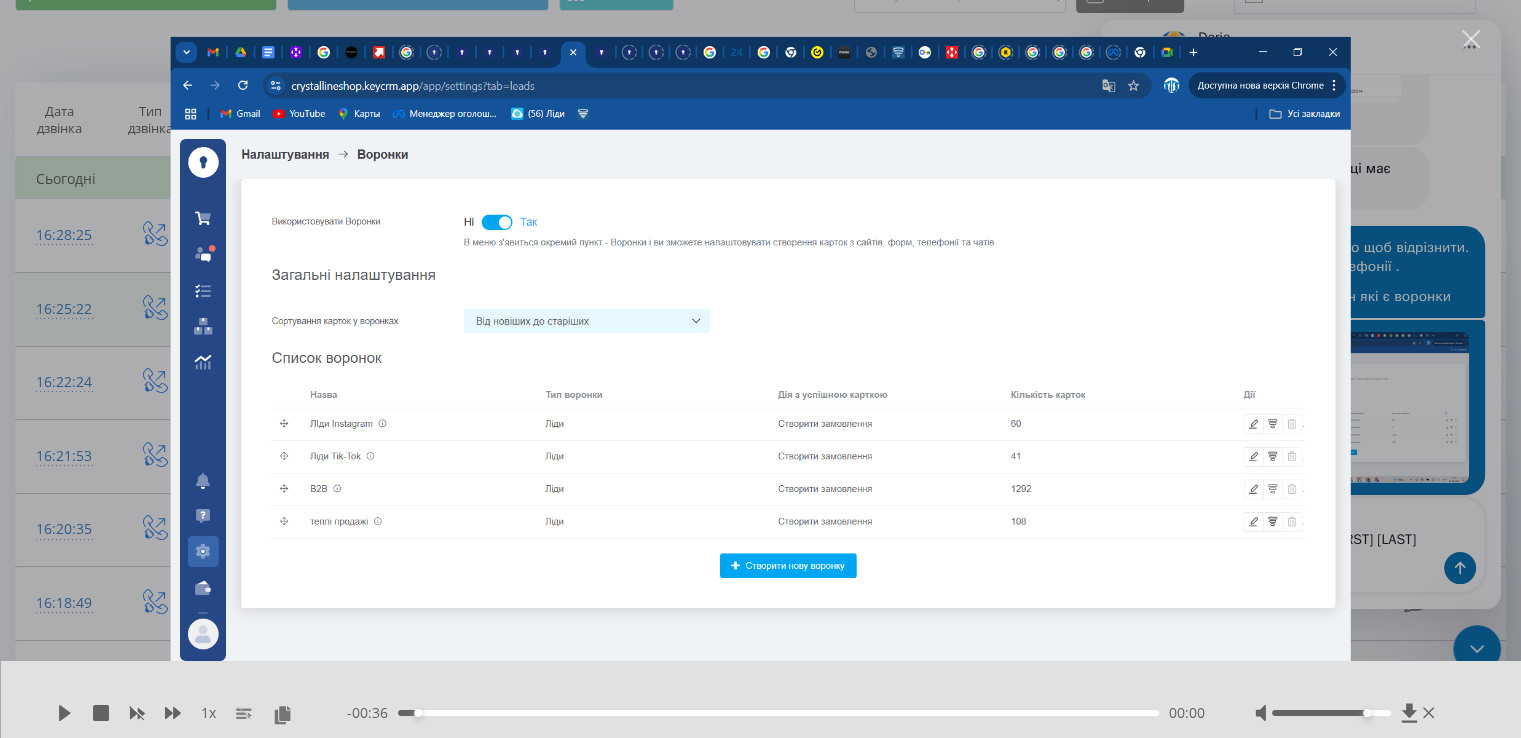click at bounding box center [760, 369] 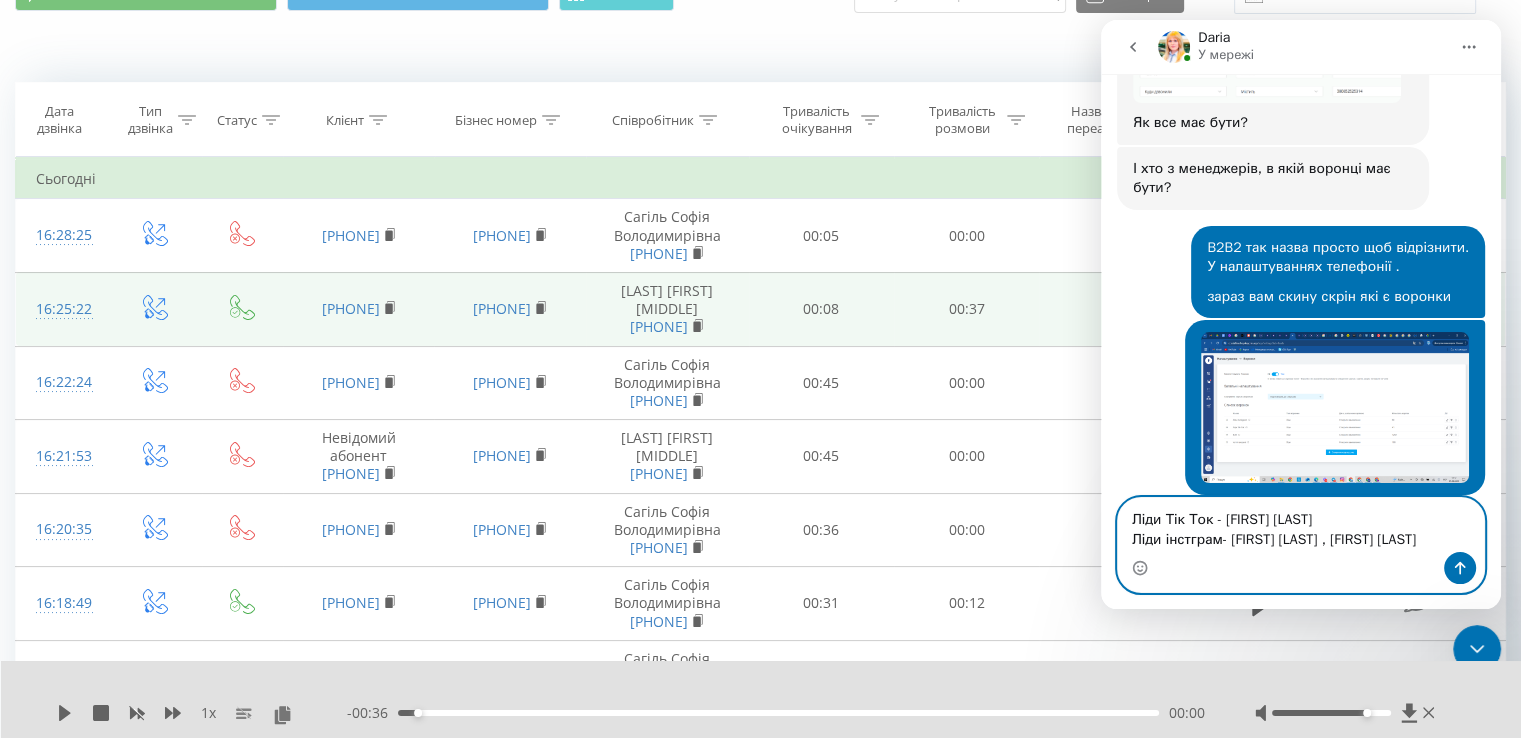 click on "Ліди Тік Ток - [FIRST] [LAST]
Ліди інстграм- [FIRST] [LAST] , [FIRST] [LAST]" at bounding box center [1301, 525] 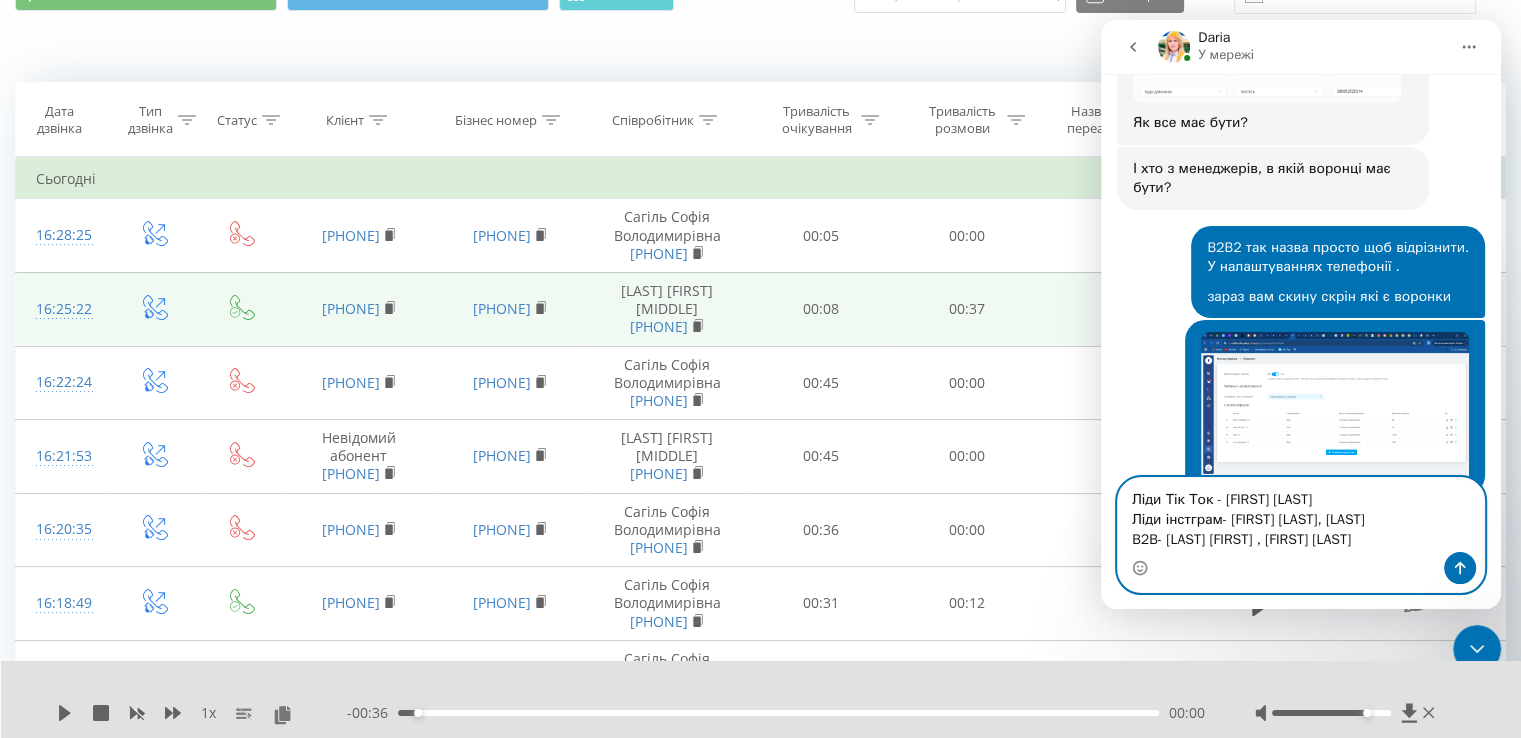 scroll, scrollTop: 3709, scrollLeft: 0, axis: vertical 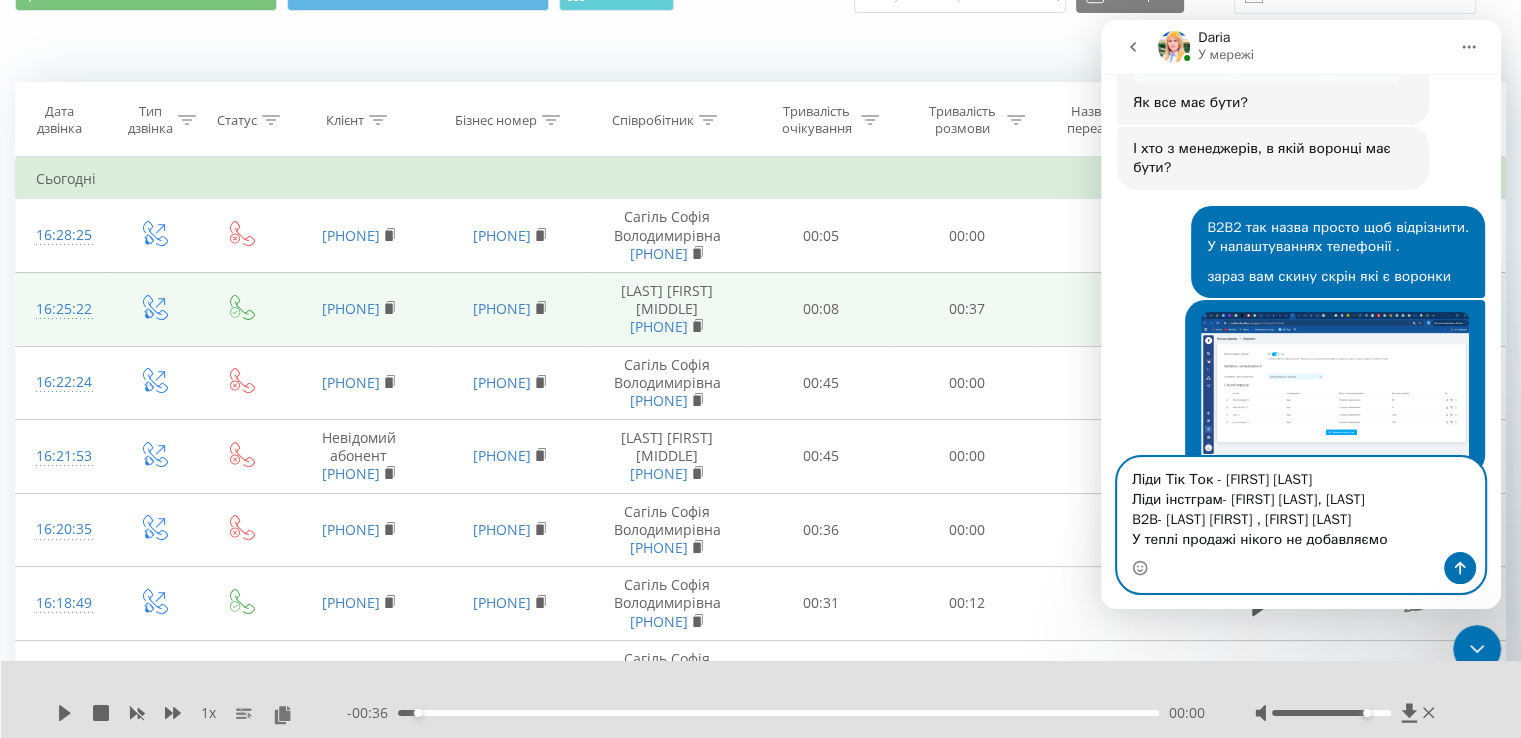 type on "Ліди Тік Ток - [FIRST] [LAST]
Ліди інстграм- [FIRST] [LAST], [LAST]
B2B- [LAST] [FIRST] , [FIRST] [LAST]
У теплі продажі нікого не добавляємо" 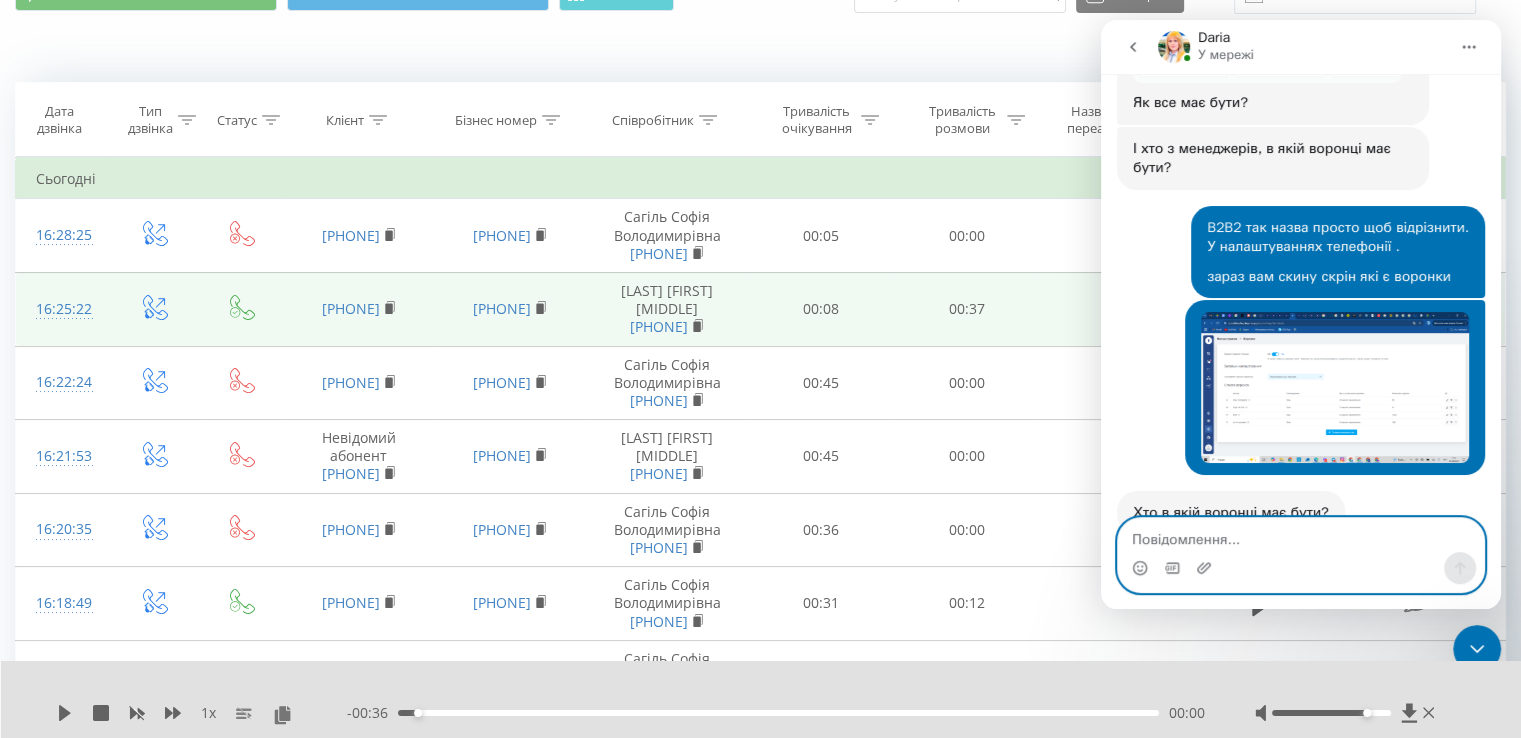 scroll, scrollTop: 3768, scrollLeft: 0, axis: vertical 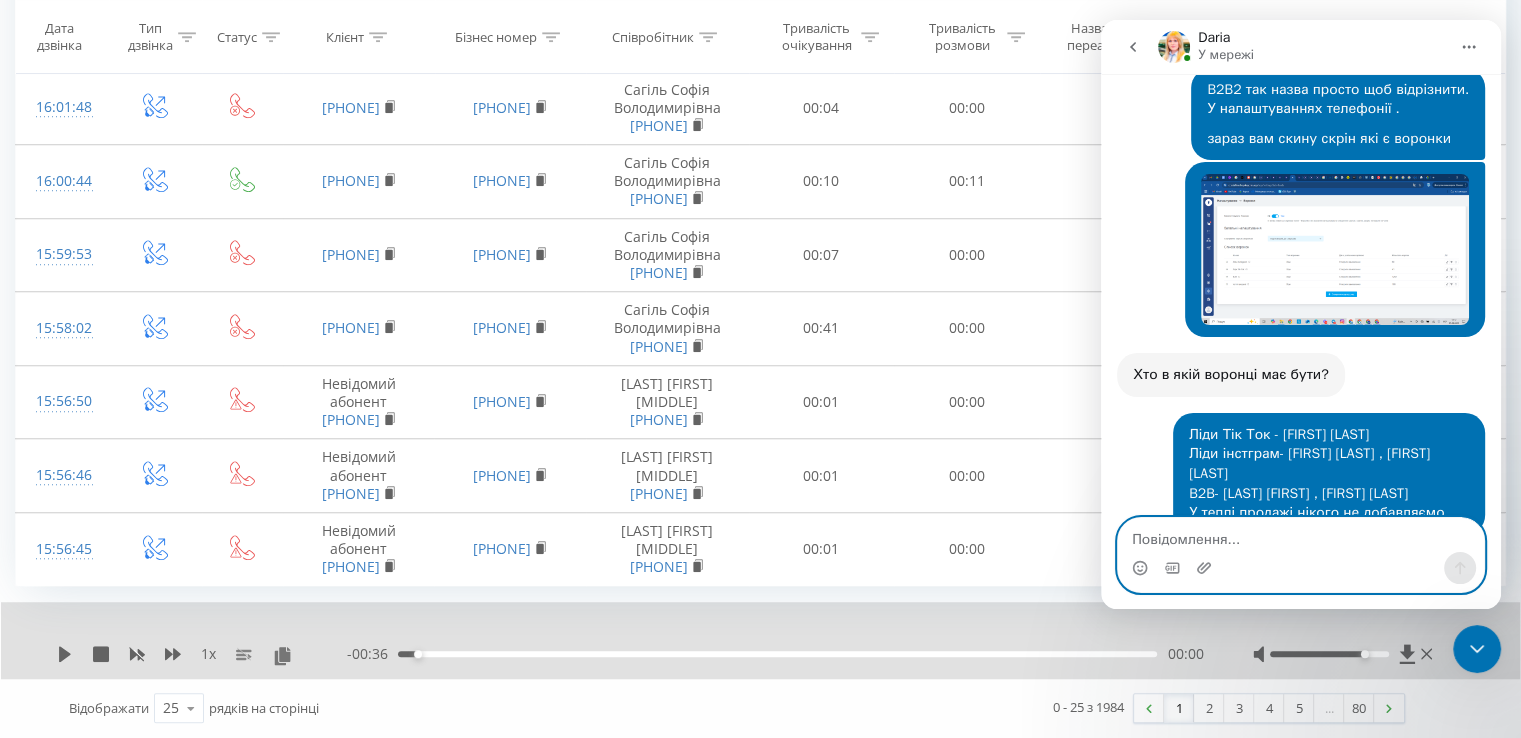 click at bounding box center (1301, 535) 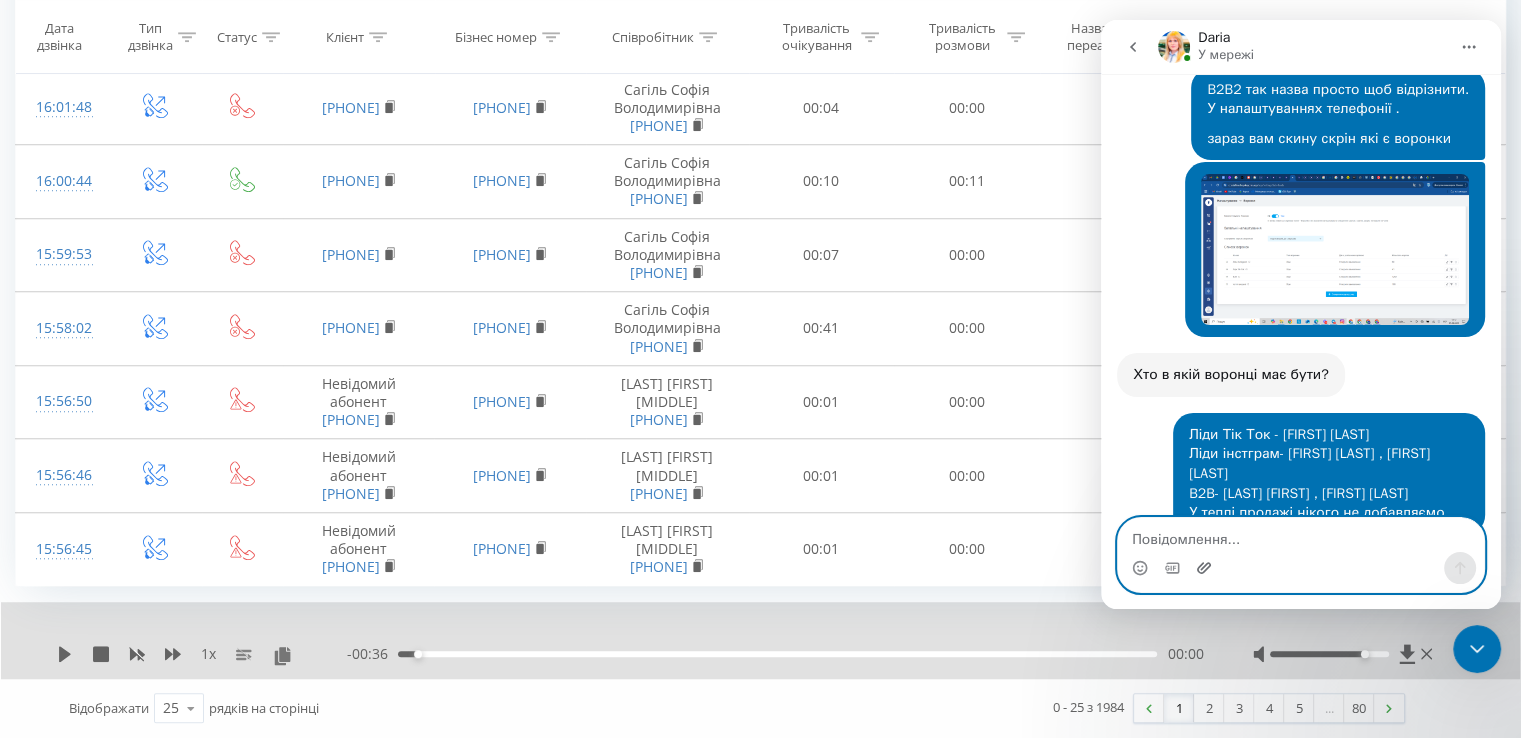 click 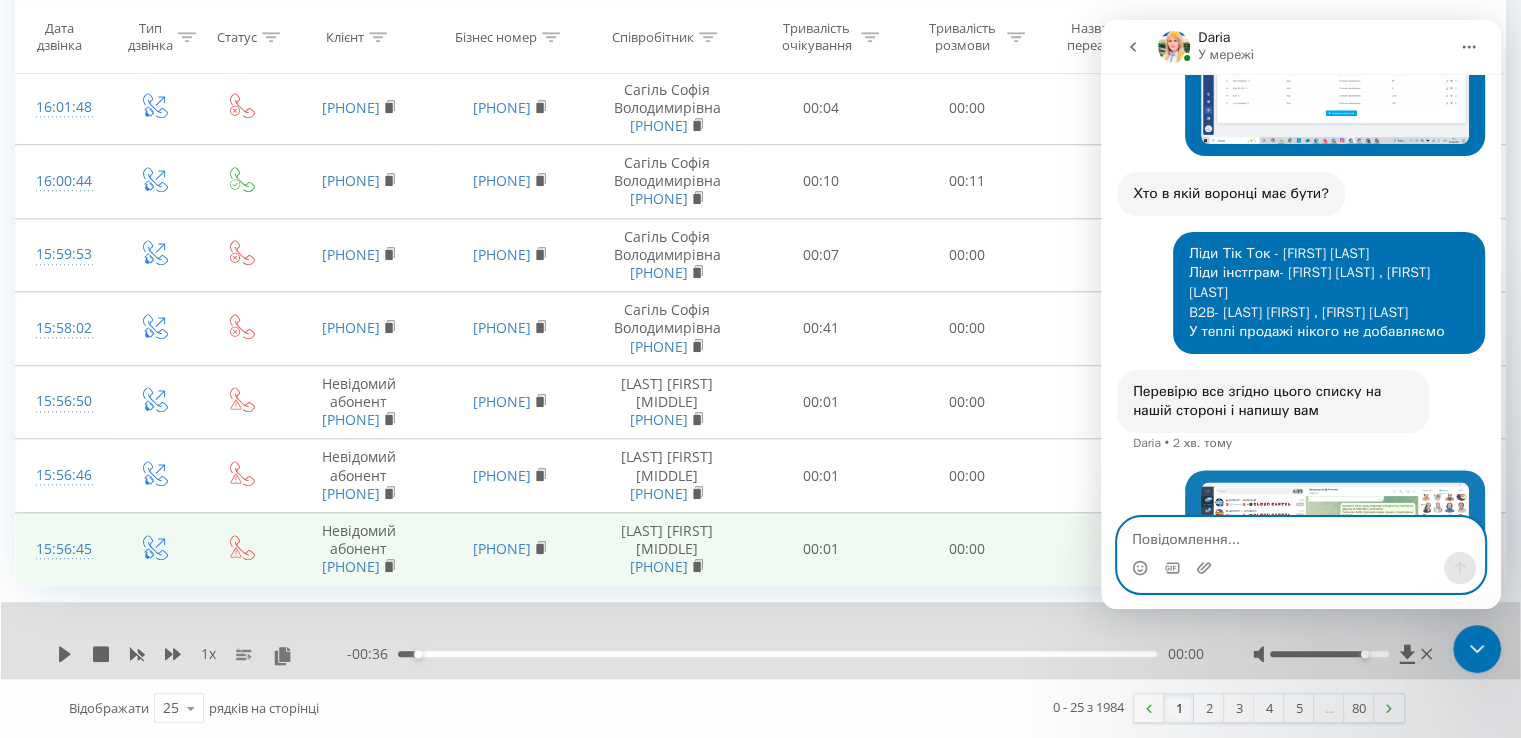 scroll, scrollTop: 4037, scrollLeft: 0, axis: vertical 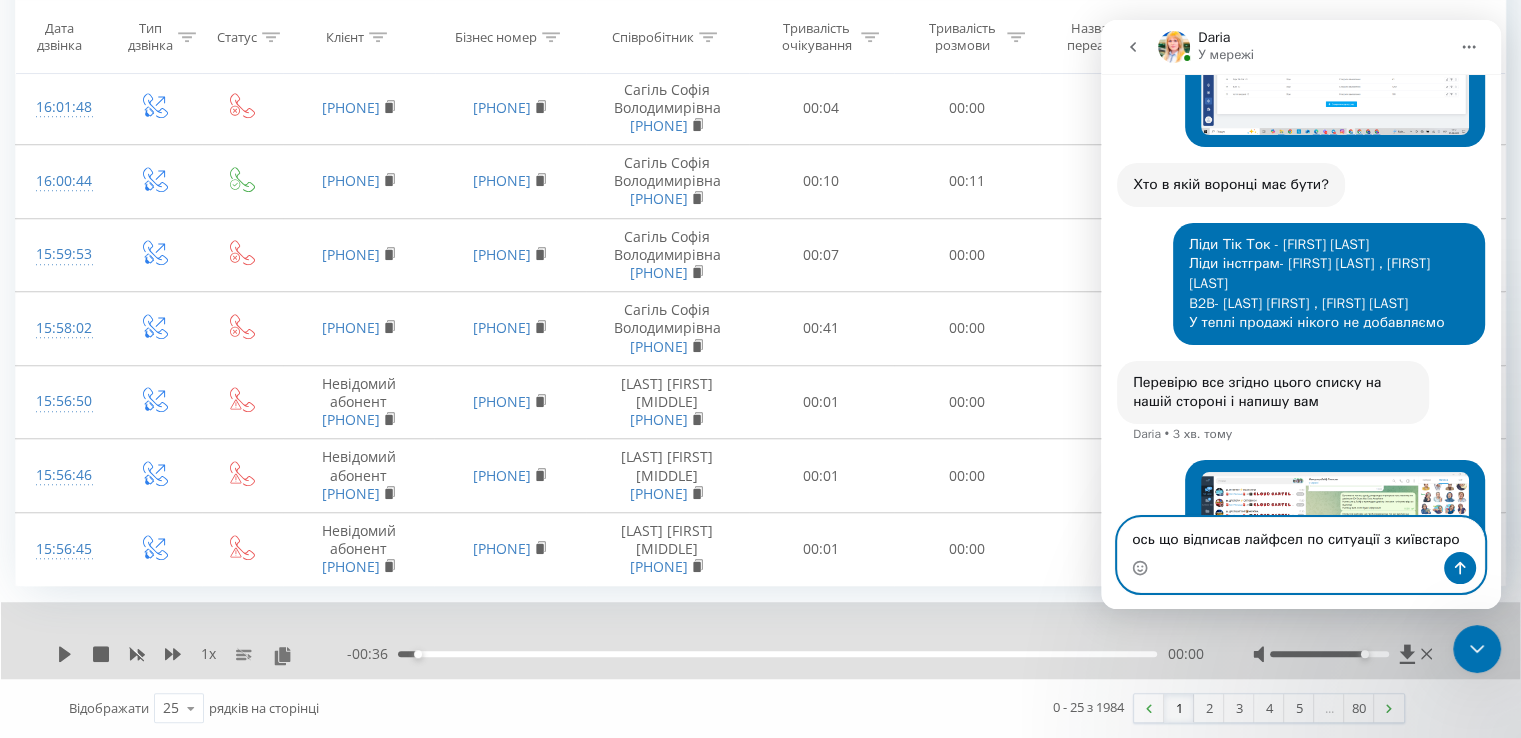 type on "ось що відписав лайфсел по ситуації з київстаром" 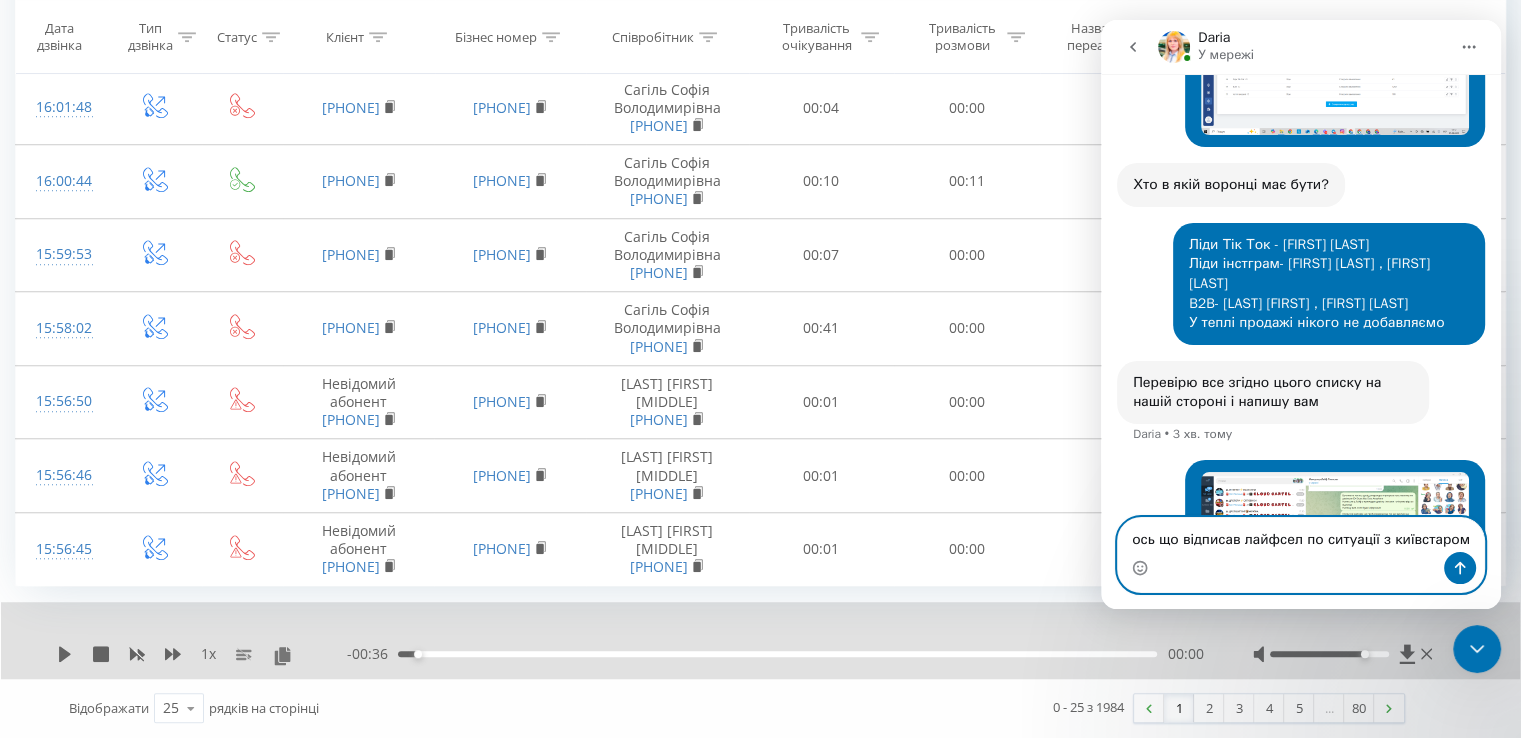 type 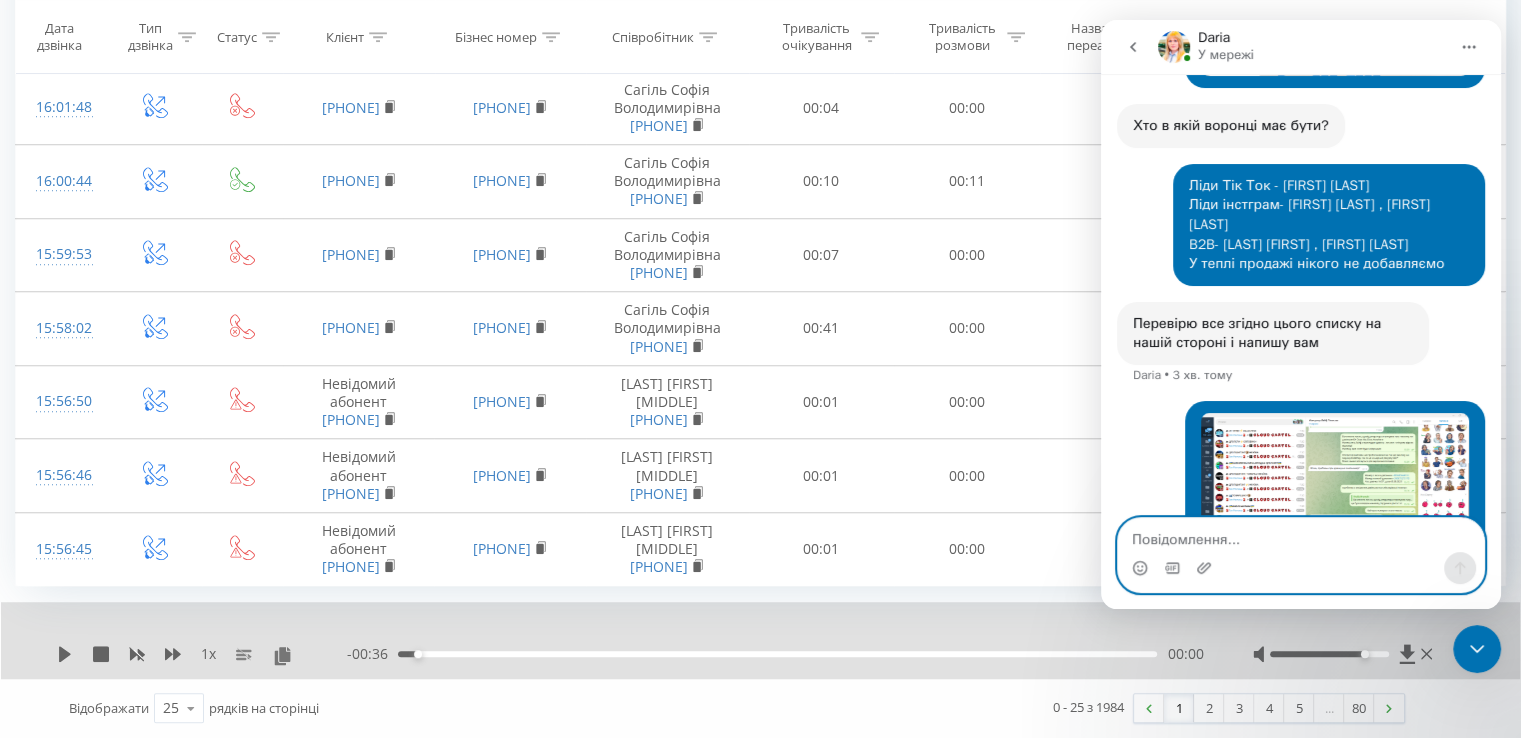 scroll, scrollTop: 4103, scrollLeft: 0, axis: vertical 